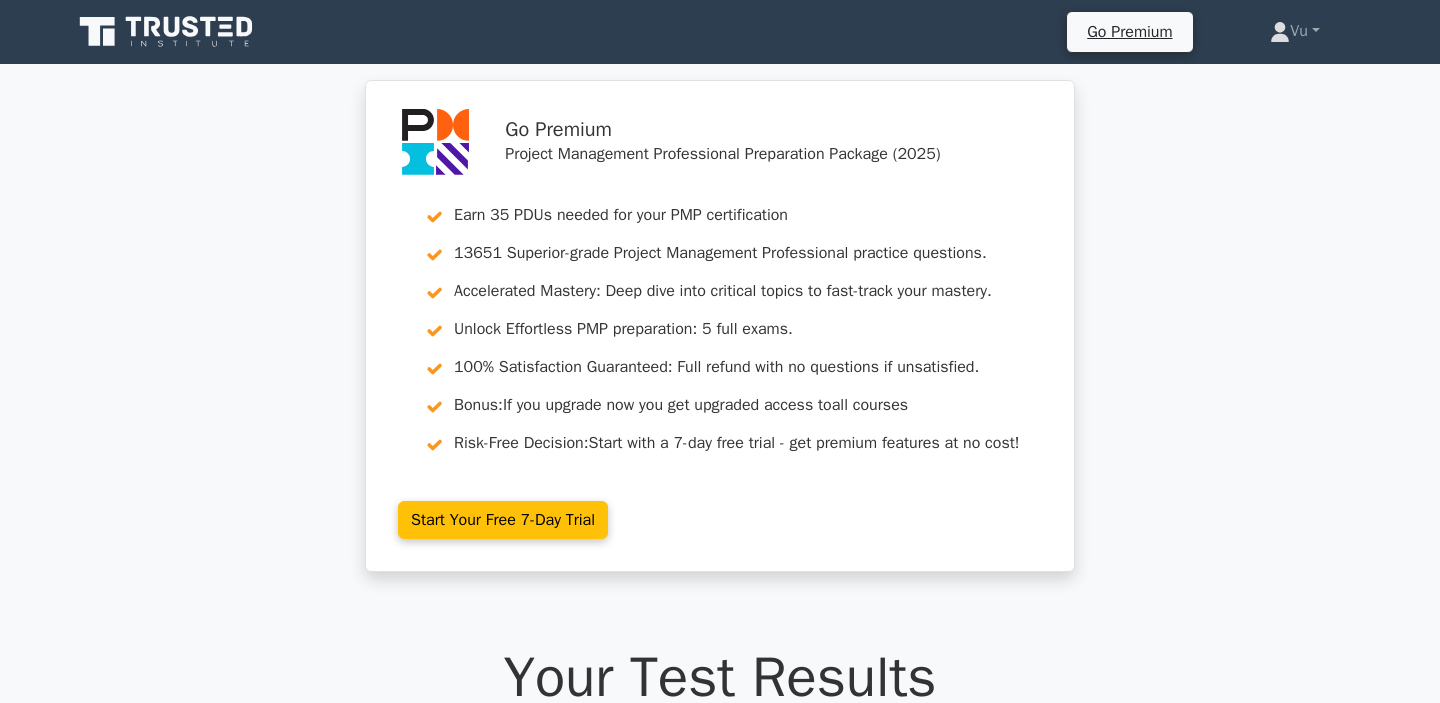 scroll, scrollTop: 4611, scrollLeft: 0, axis: vertical 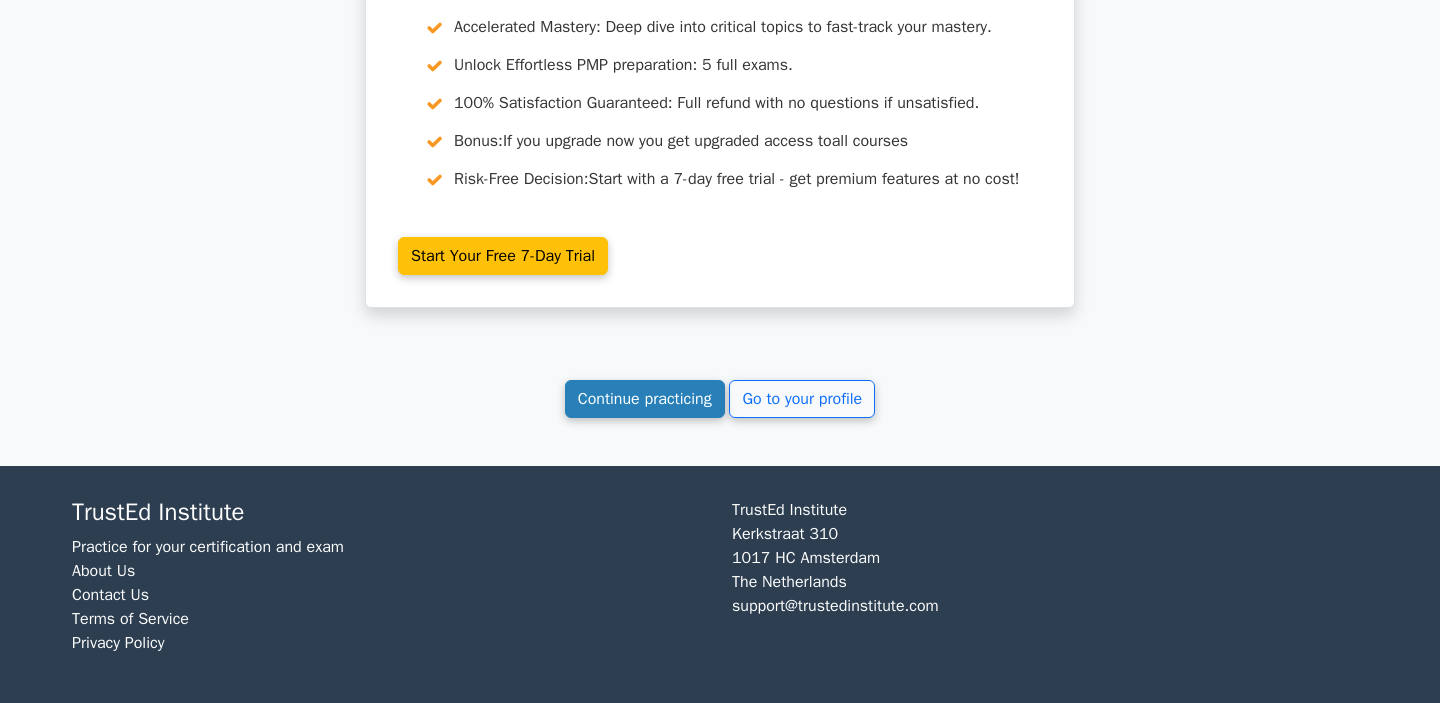 click on "Continue practicing" at bounding box center (645, 399) 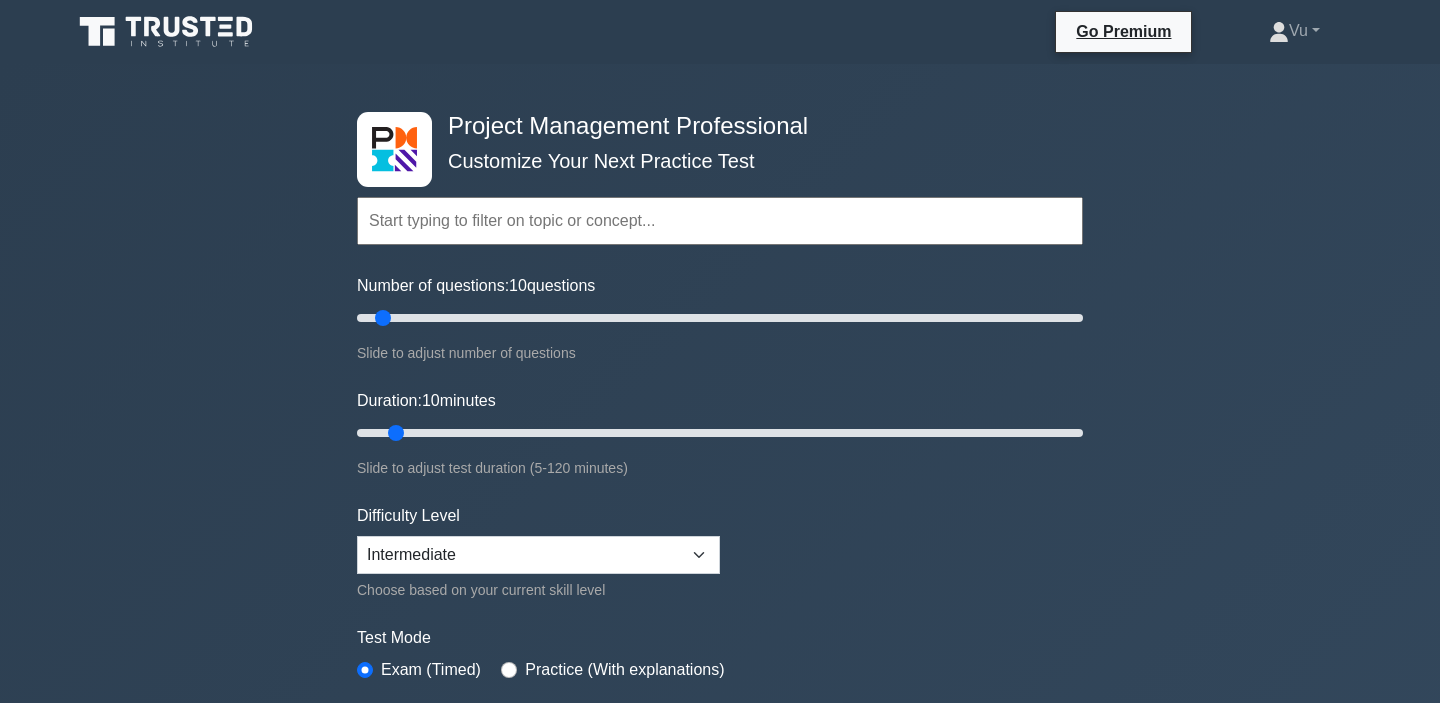 scroll, scrollTop: 0, scrollLeft: 0, axis: both 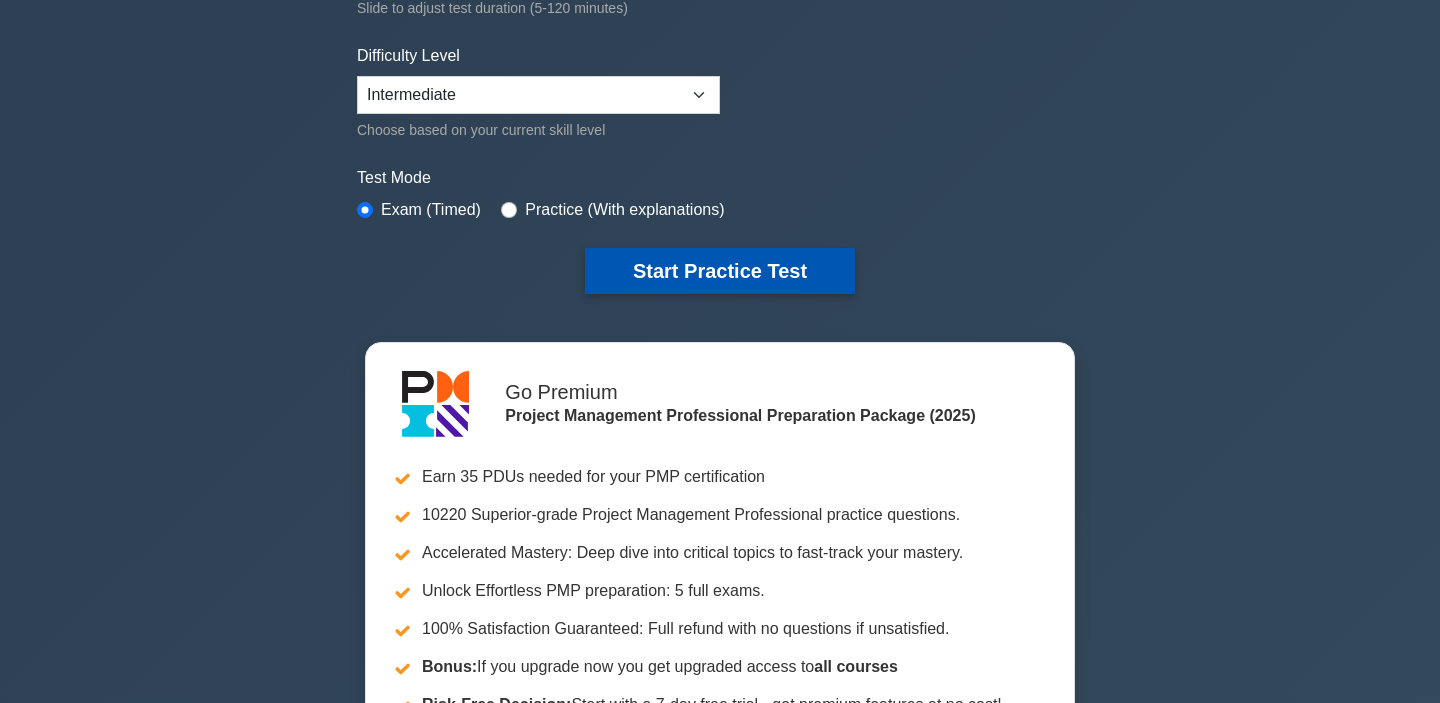 click on "Start Practice Test" at bounding box center [720, 271] 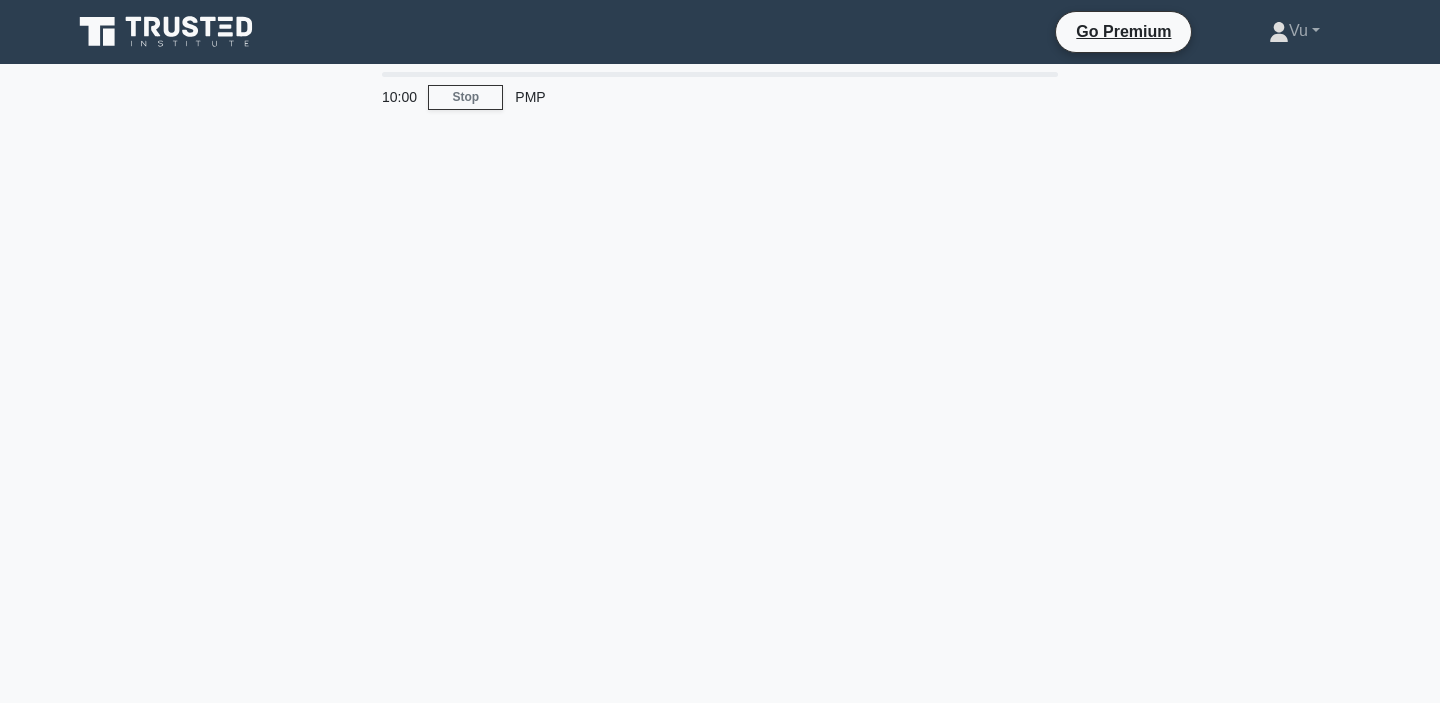 scroll, scrollTop: 0, scrollLeft: 0, axis: both 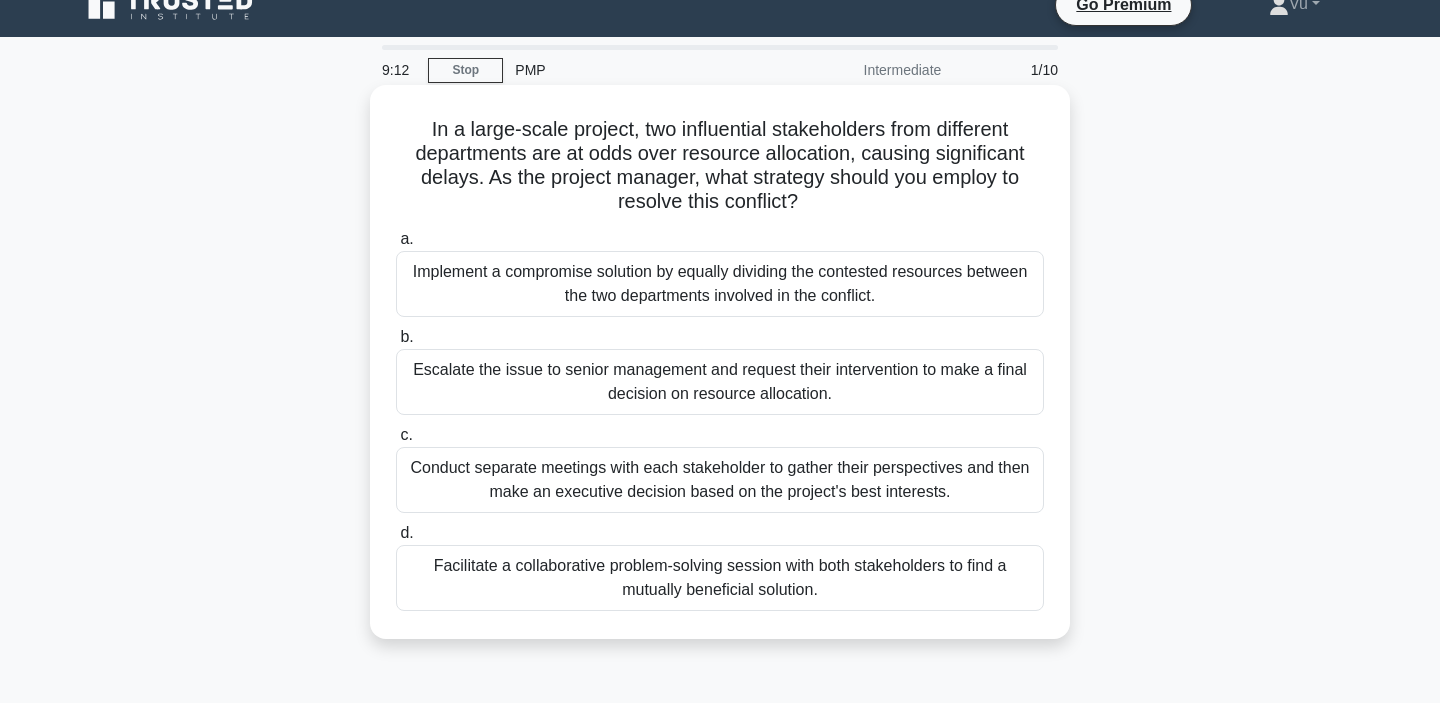 click on "Facilitate a collaborative problem-solving session with both stakeholders to find a mutually beneficial solution." at bounding box center [720, 578] 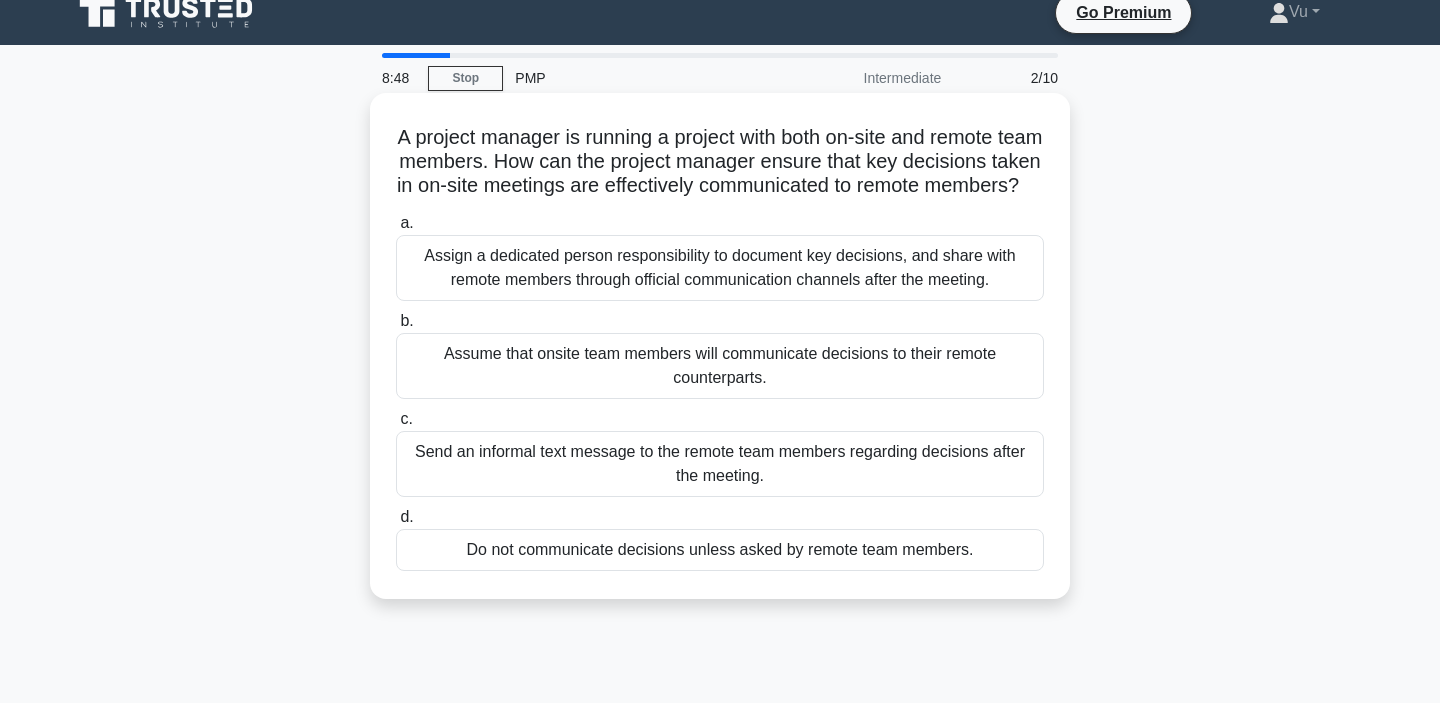 scroll, scrollTop: 21, scrollLeft: 0, axis: vertical 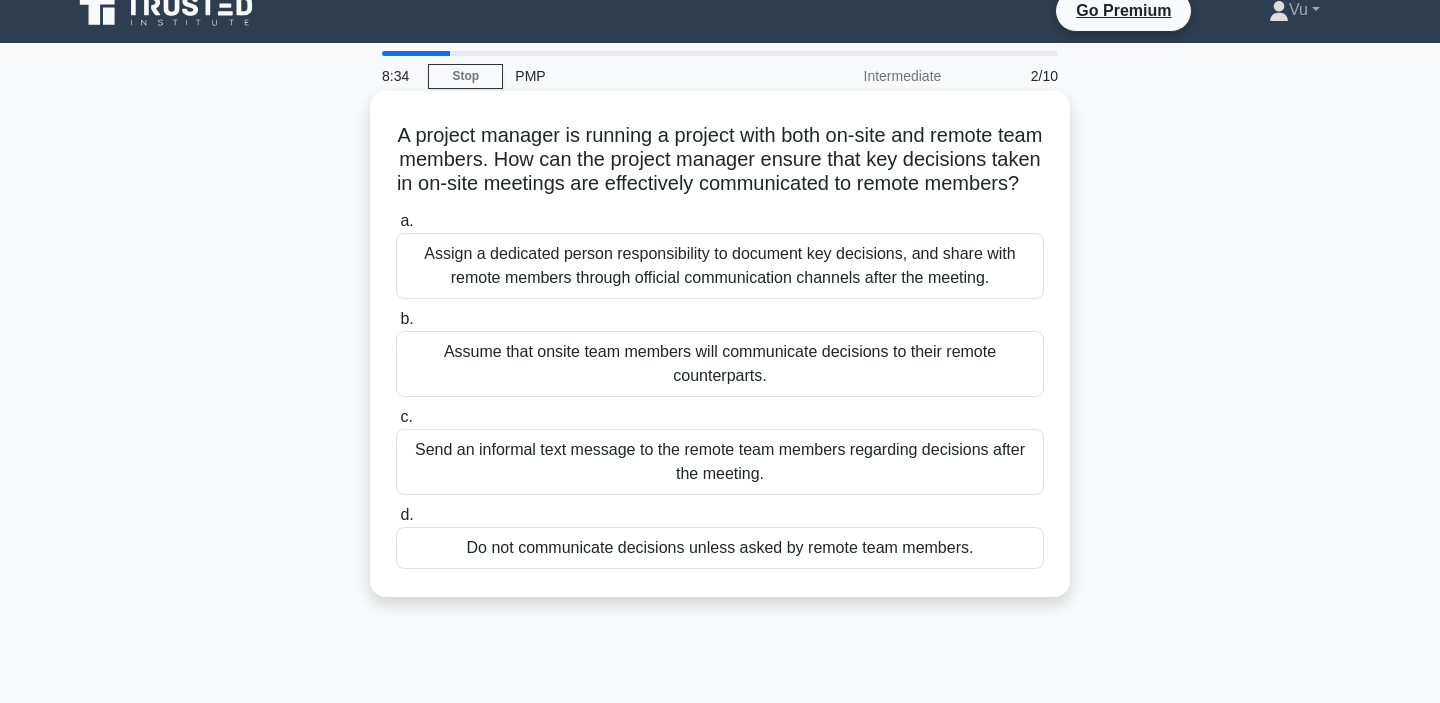 click on "Assume that onsite team members will communicate decisions to their remote counterparts." at bounding box center [720, 364] 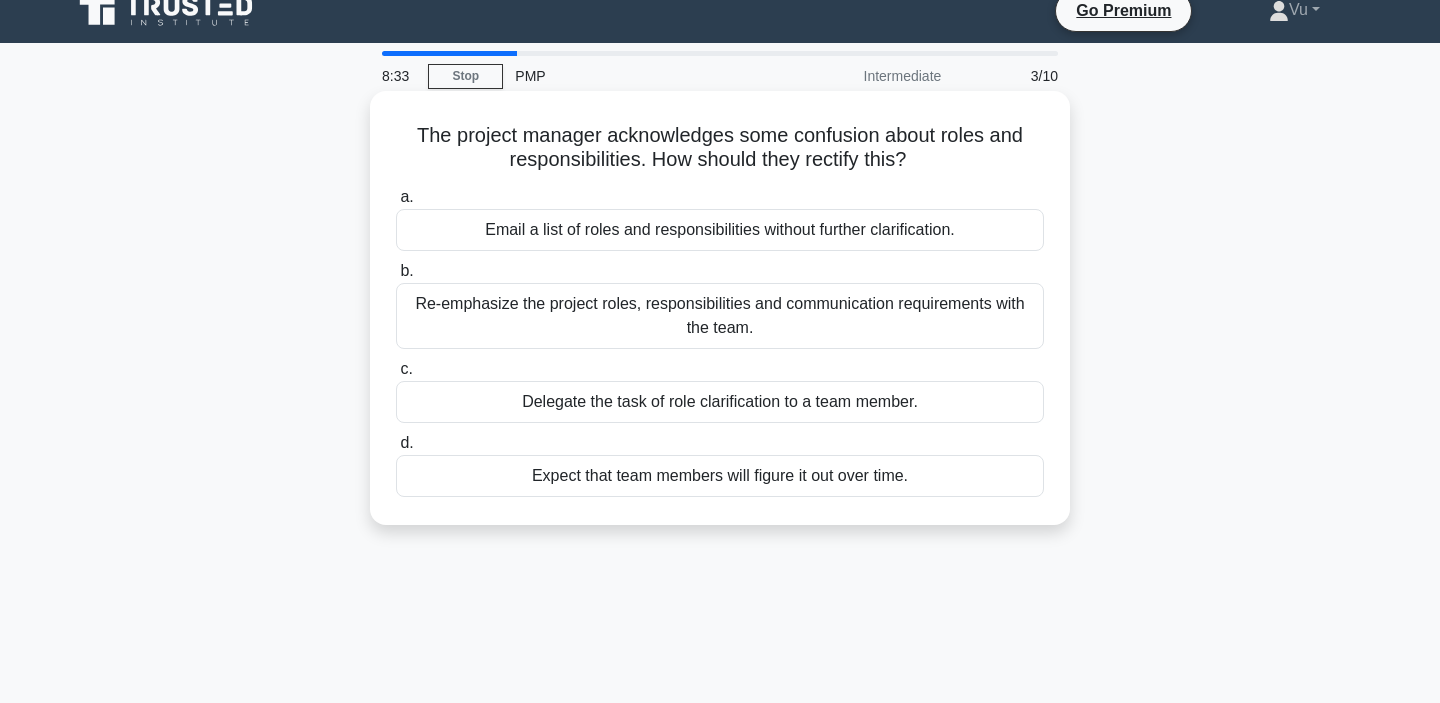 scroll, scrollTop: 0, scrollLeft: 0, axis: both 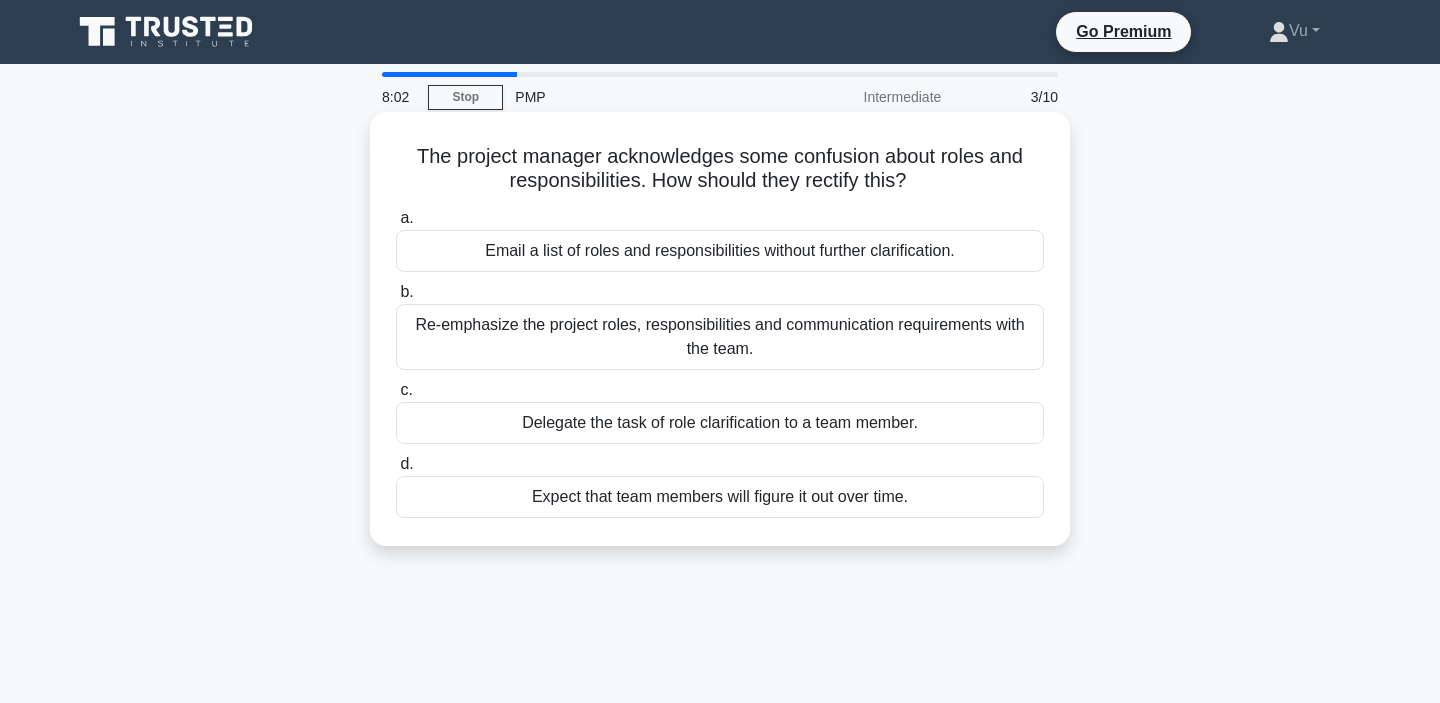 click on "Re-emphasize the project roles, responsibilities and communication requirements with the team." at bounding box center (720, 337) 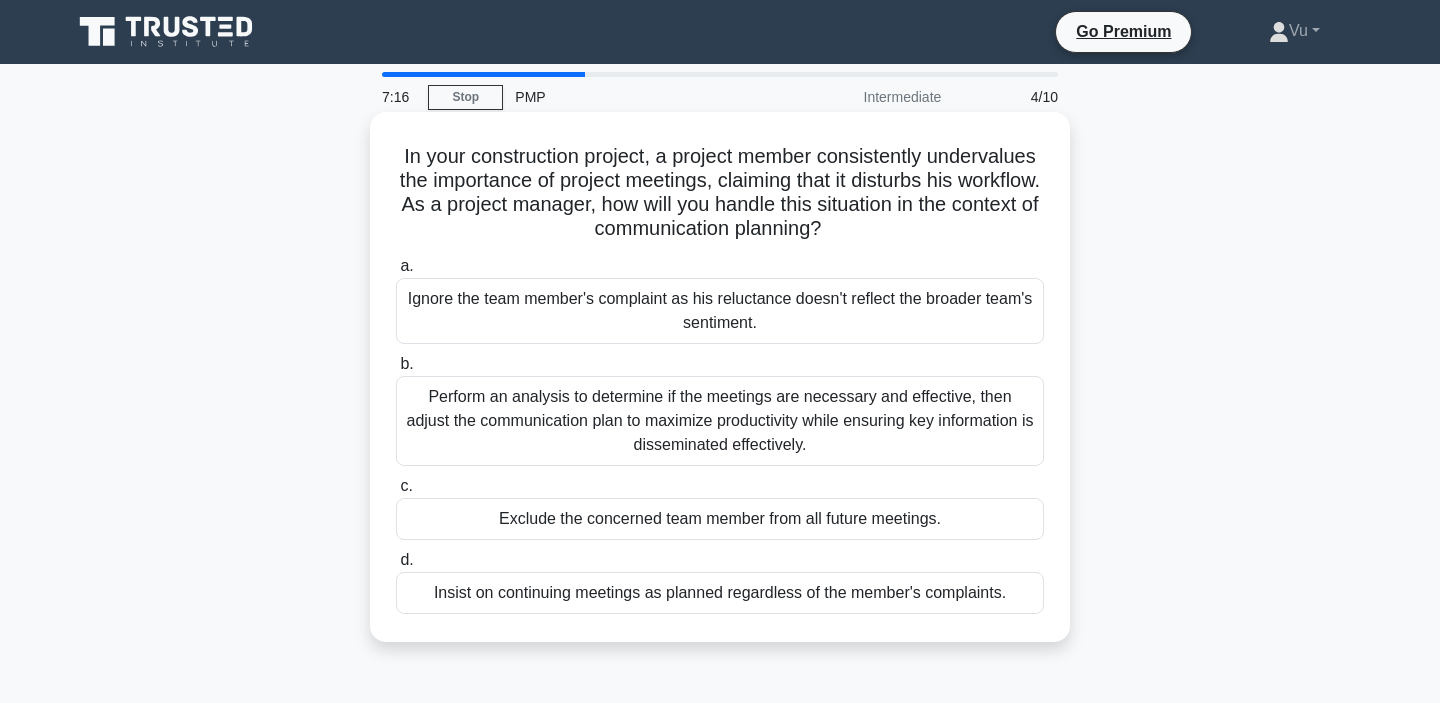 click on "Perform an analysis to determine if the meetings are necessary and effective, then adjust the communication plan to maximize productivity while ensuring key information is disseminated effectively." at bounding box center [720, 421] 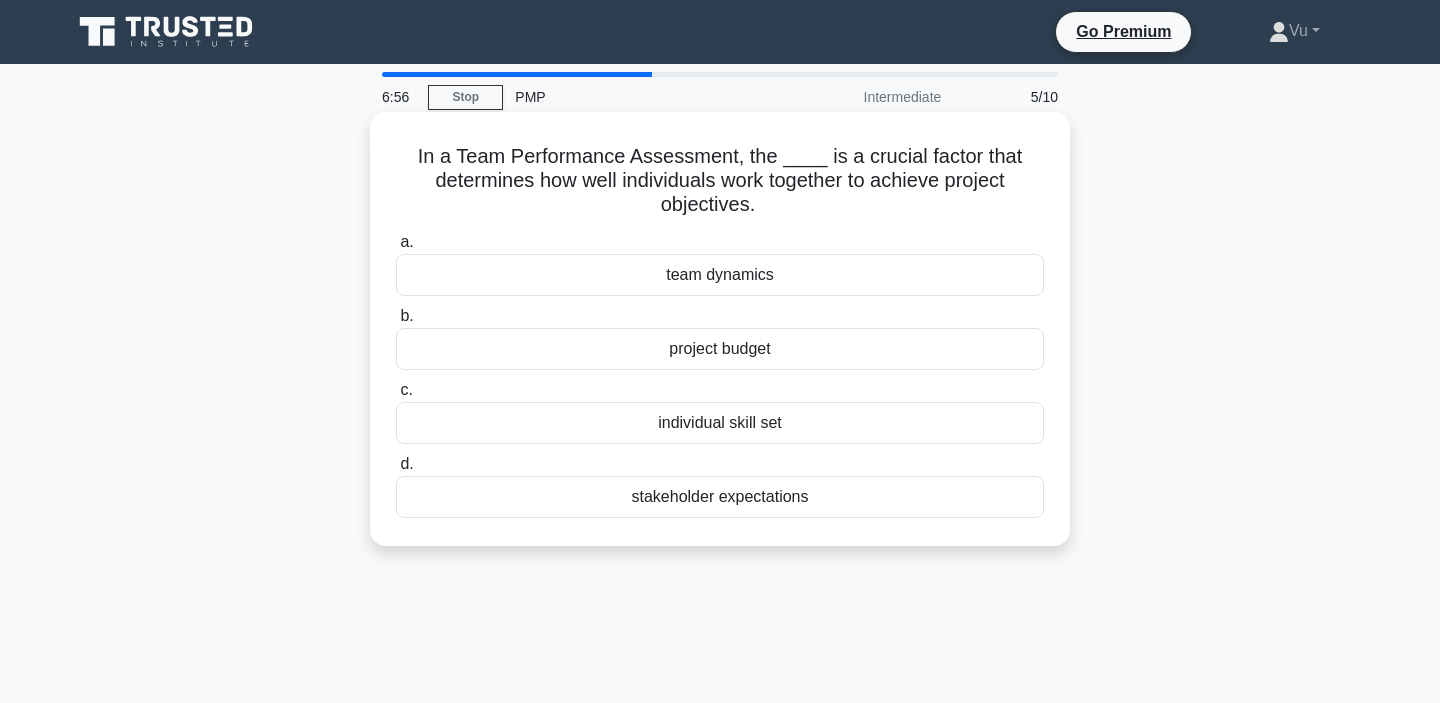 click on "stakeholder expectations" at bounding box center [720, 497] 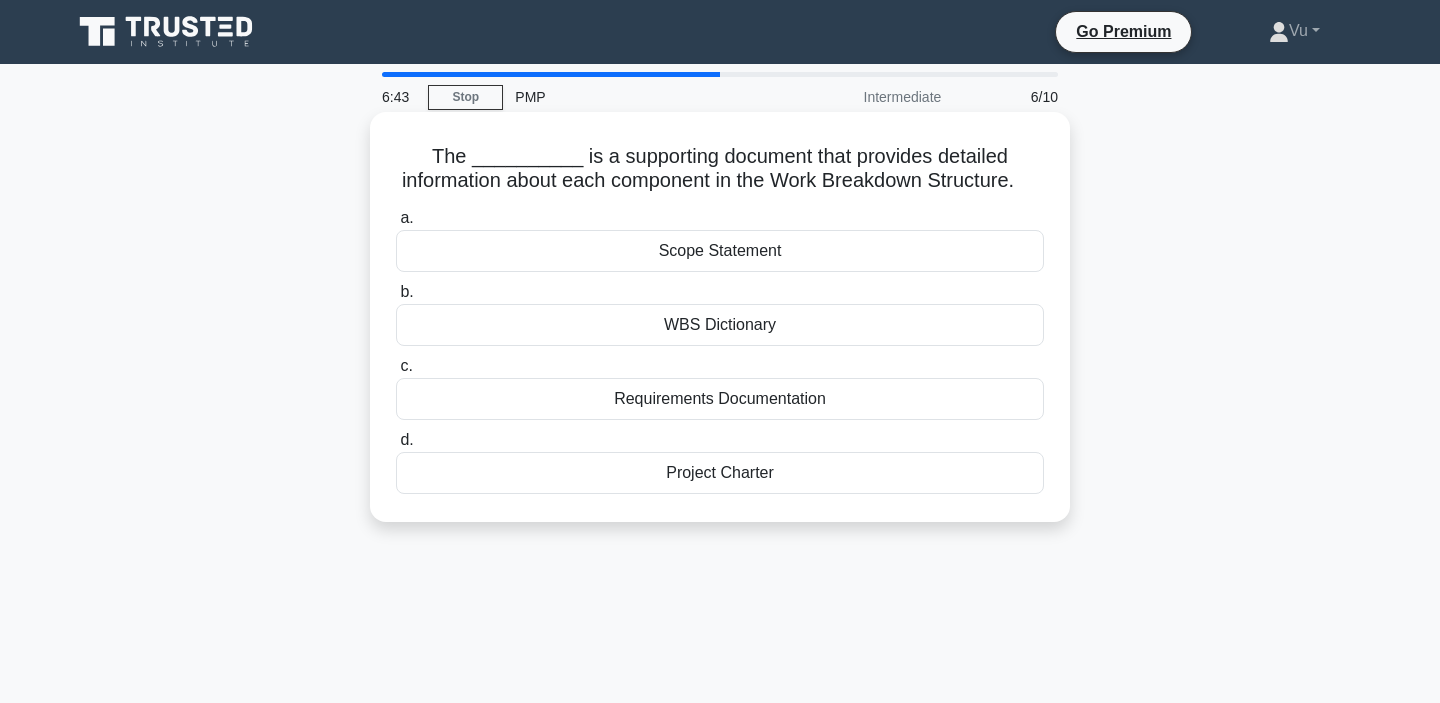 click on "WBS Dictionary" at bounding box center [720, 325] 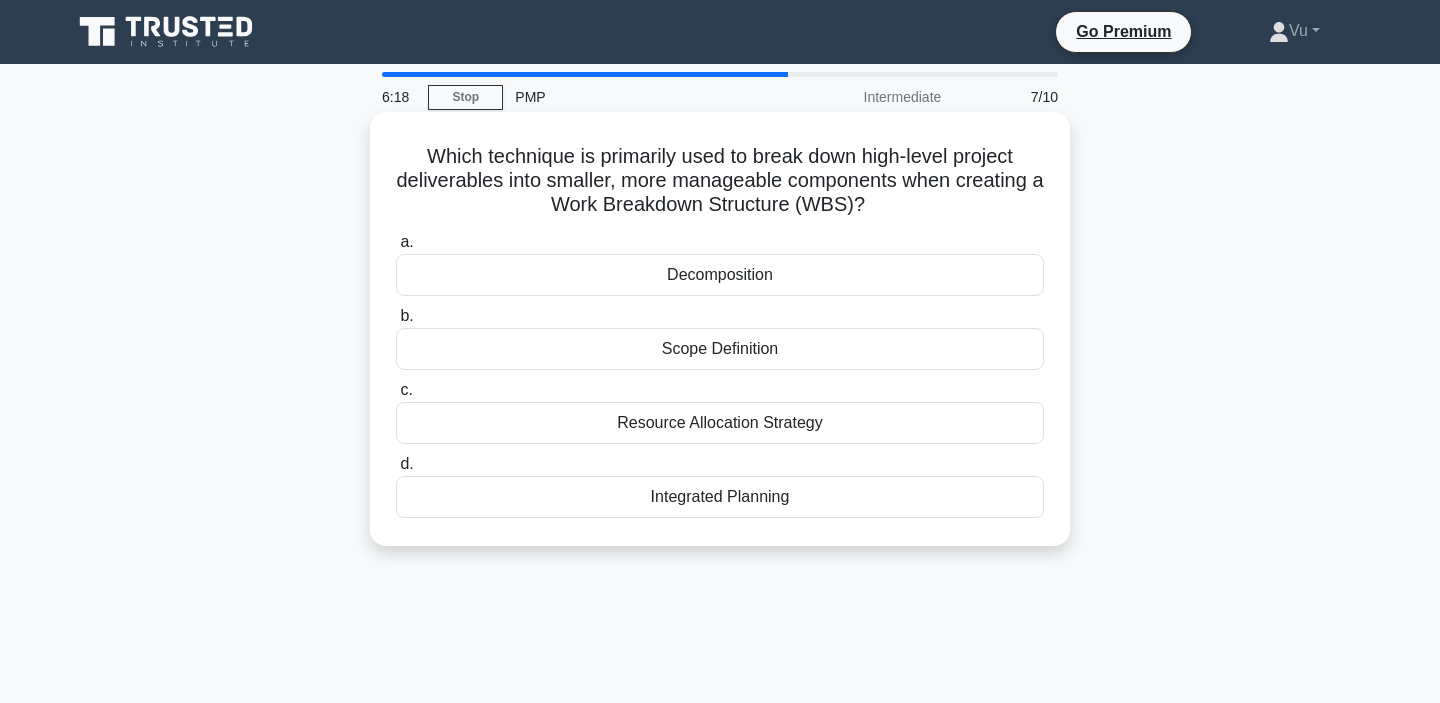 click on "Scope Definition" at bounding box center [720, 349] 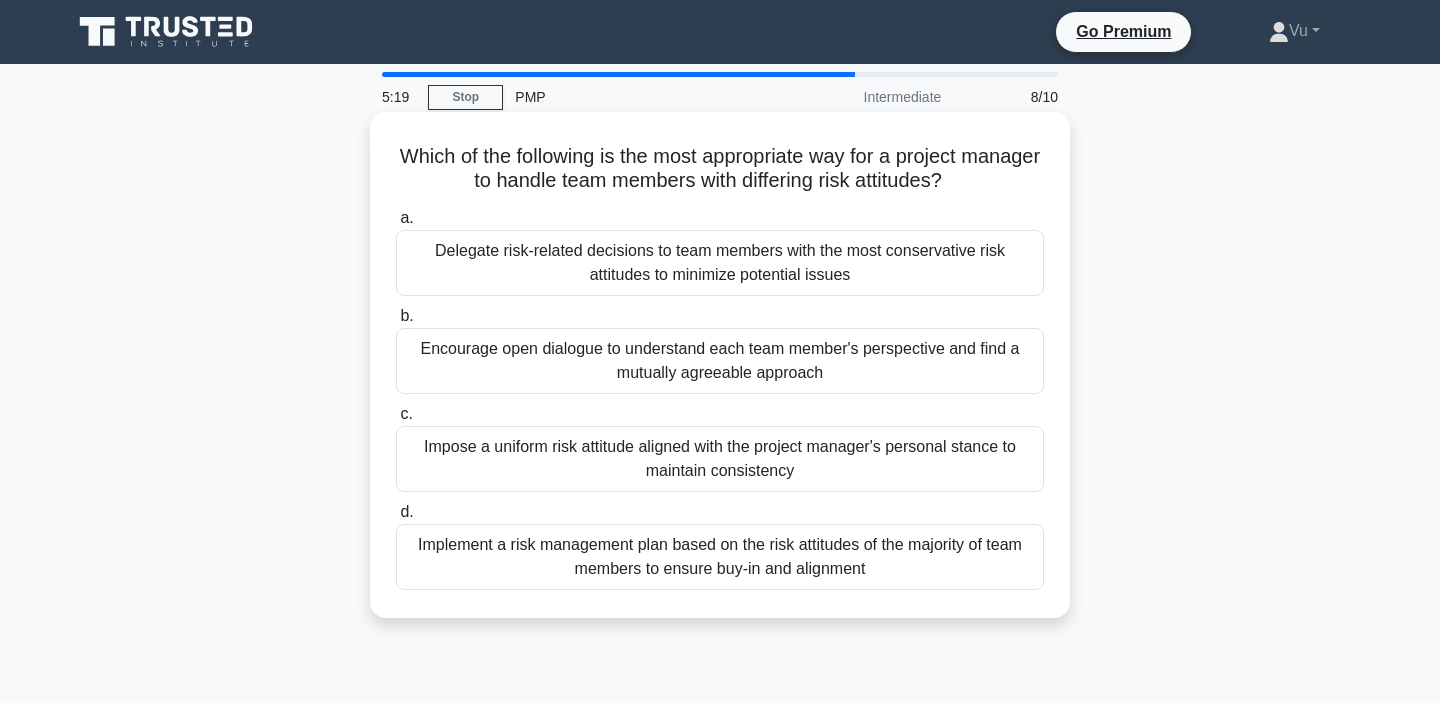 click on "Encourage open dialogue to understand each team member's perspective and find a mutually agreeable approach" at bounding box center (720, 361) 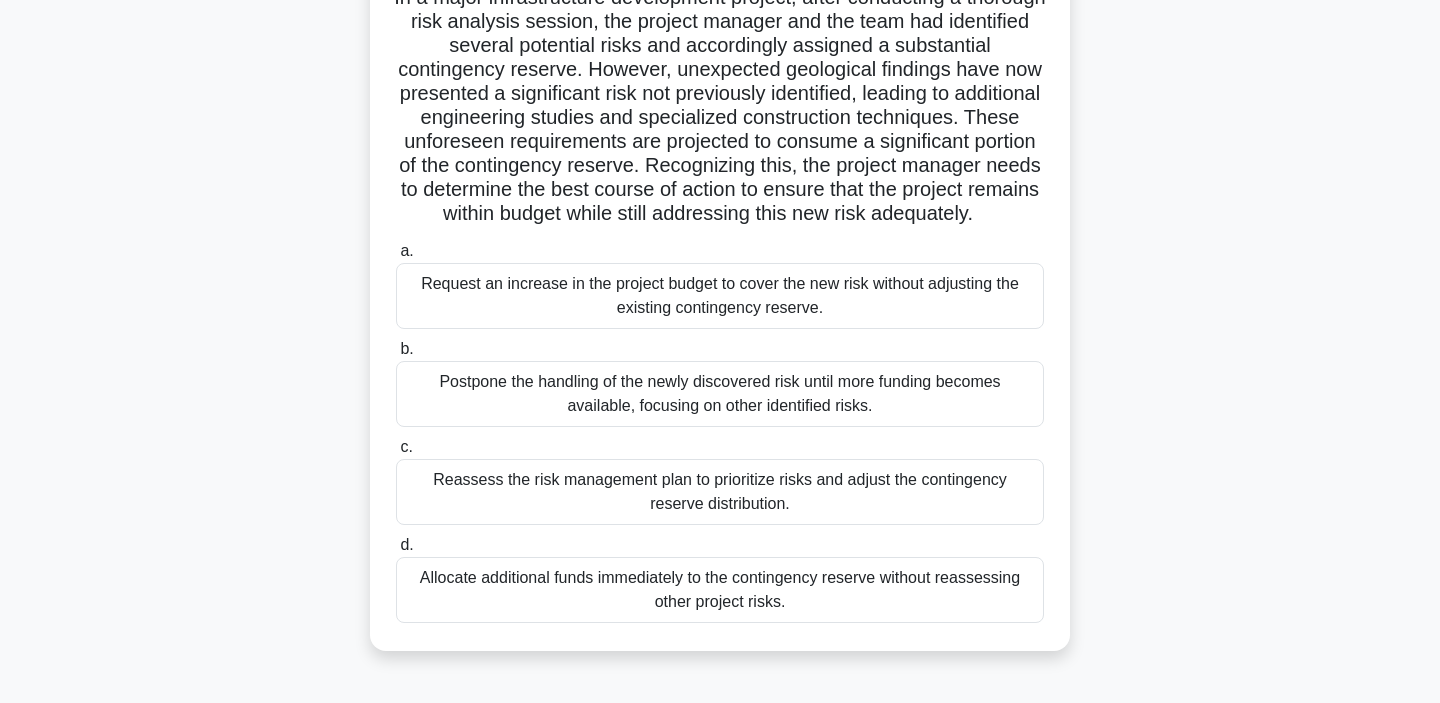 scroll, scrollTop: 166, scrollLeft: 0, axis: vertical 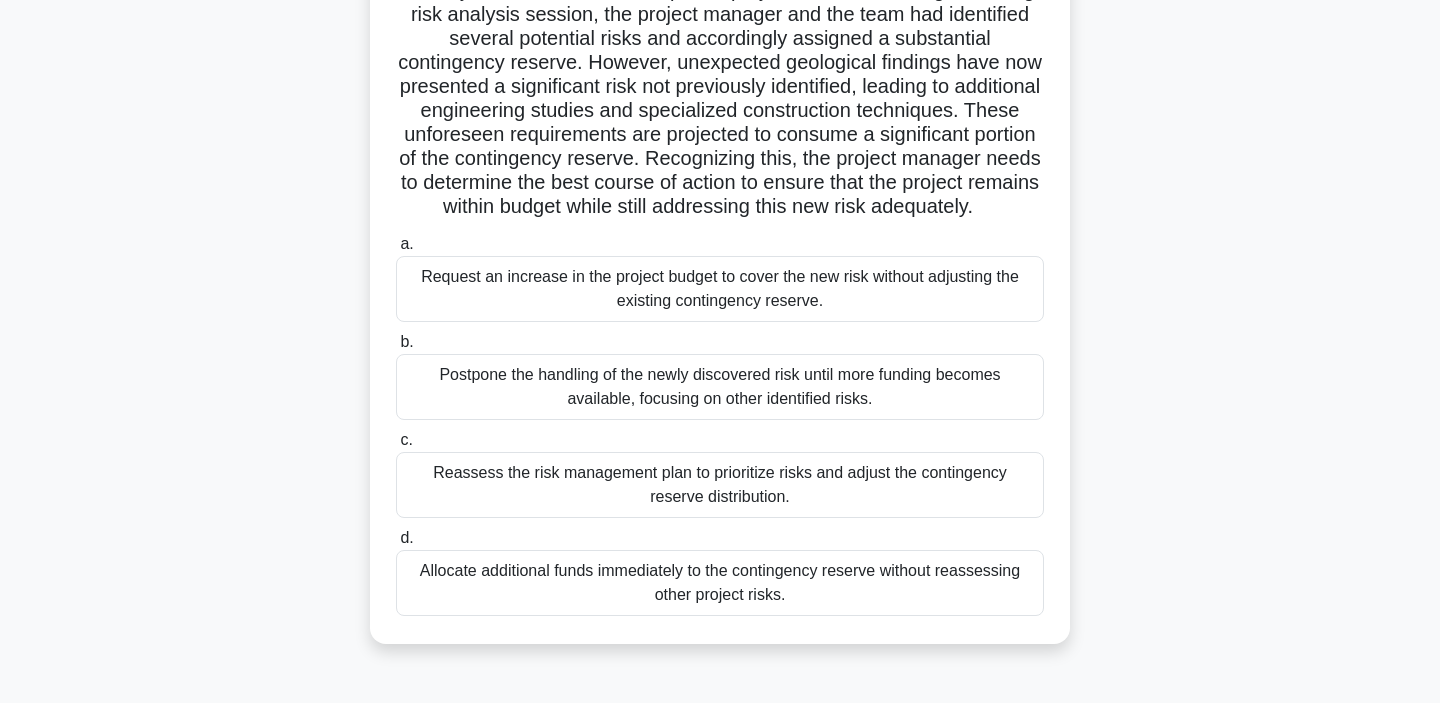 click on "Reassess the risk management plan to prioritize risks and adjust the contingency reserve distribution." at bounding box center [720, 485] 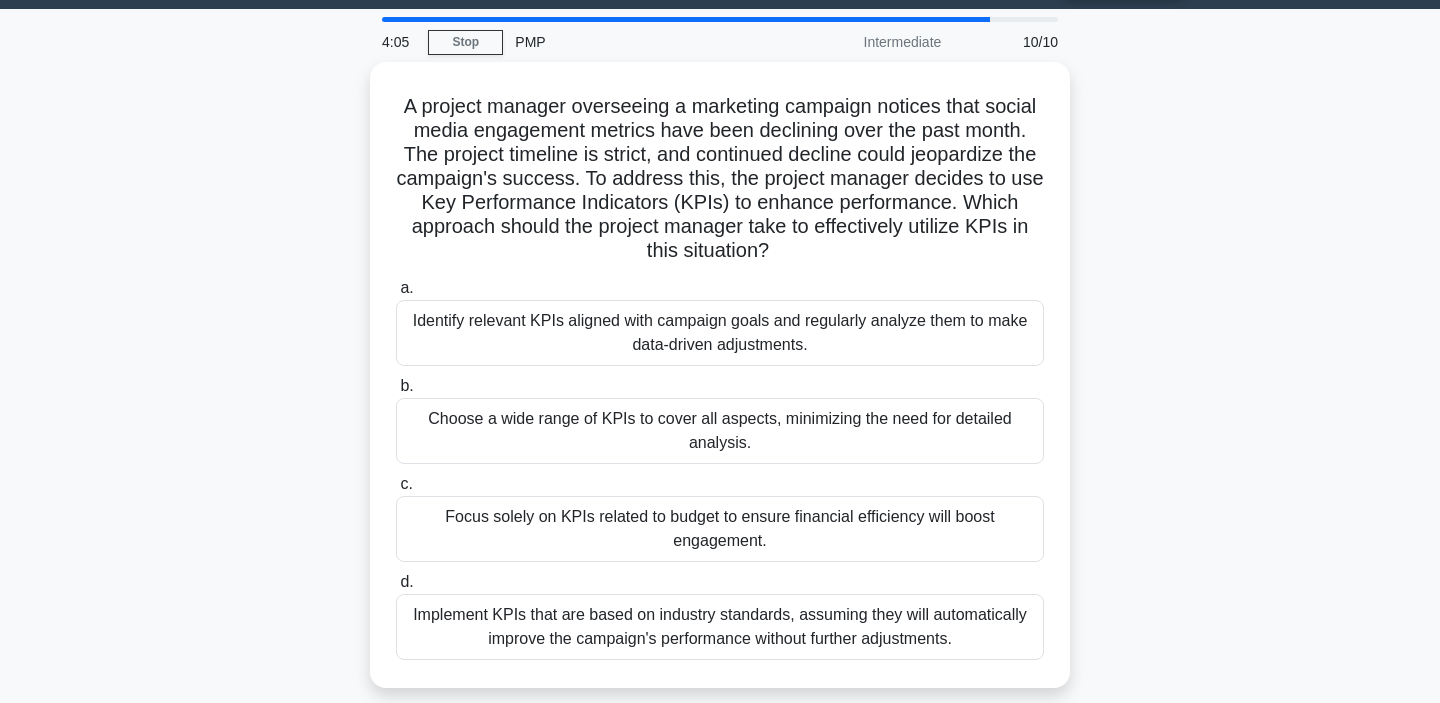 scroll, scrollTop: 85, scrollLeft: 0, axis: vertical 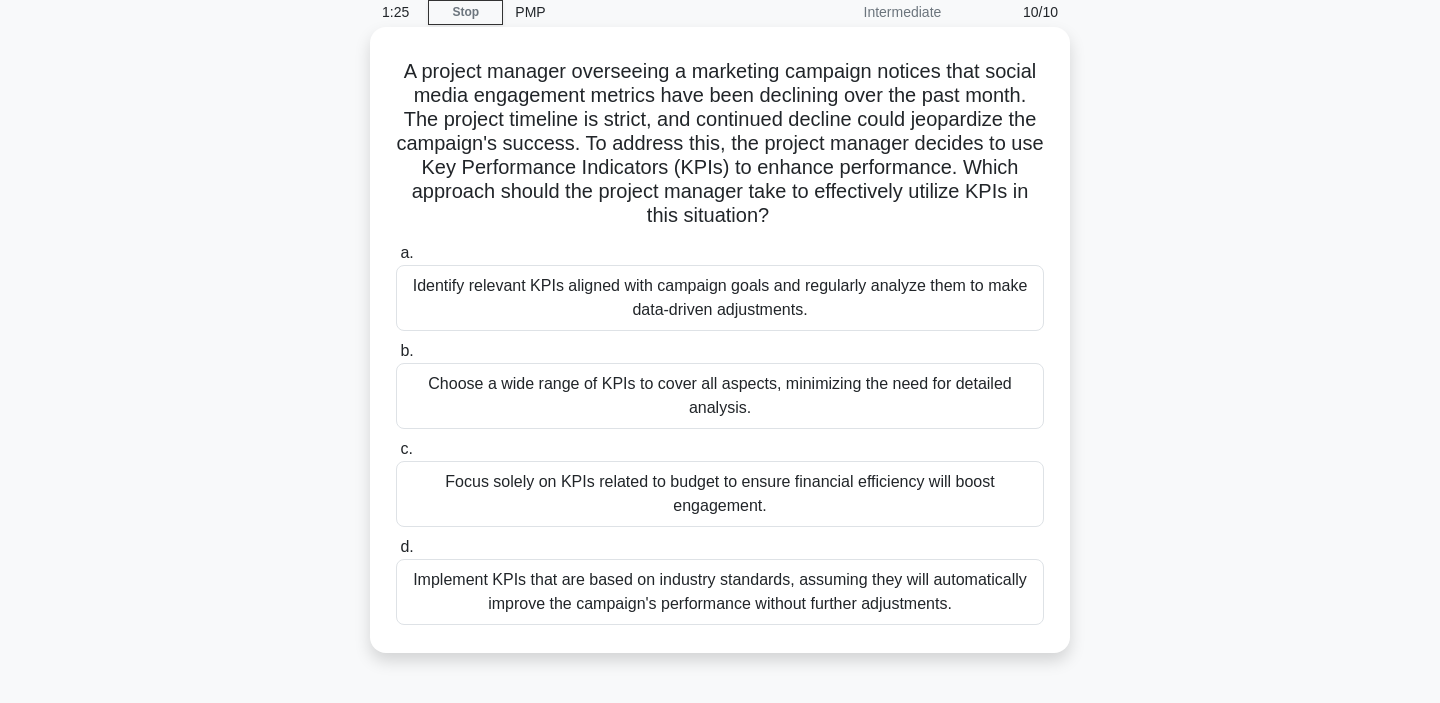 click on "Identify relevant KPIs aligned with campaign goals and regularly analyze them to make data-driven adjustments." at bounding box center [720, 298] 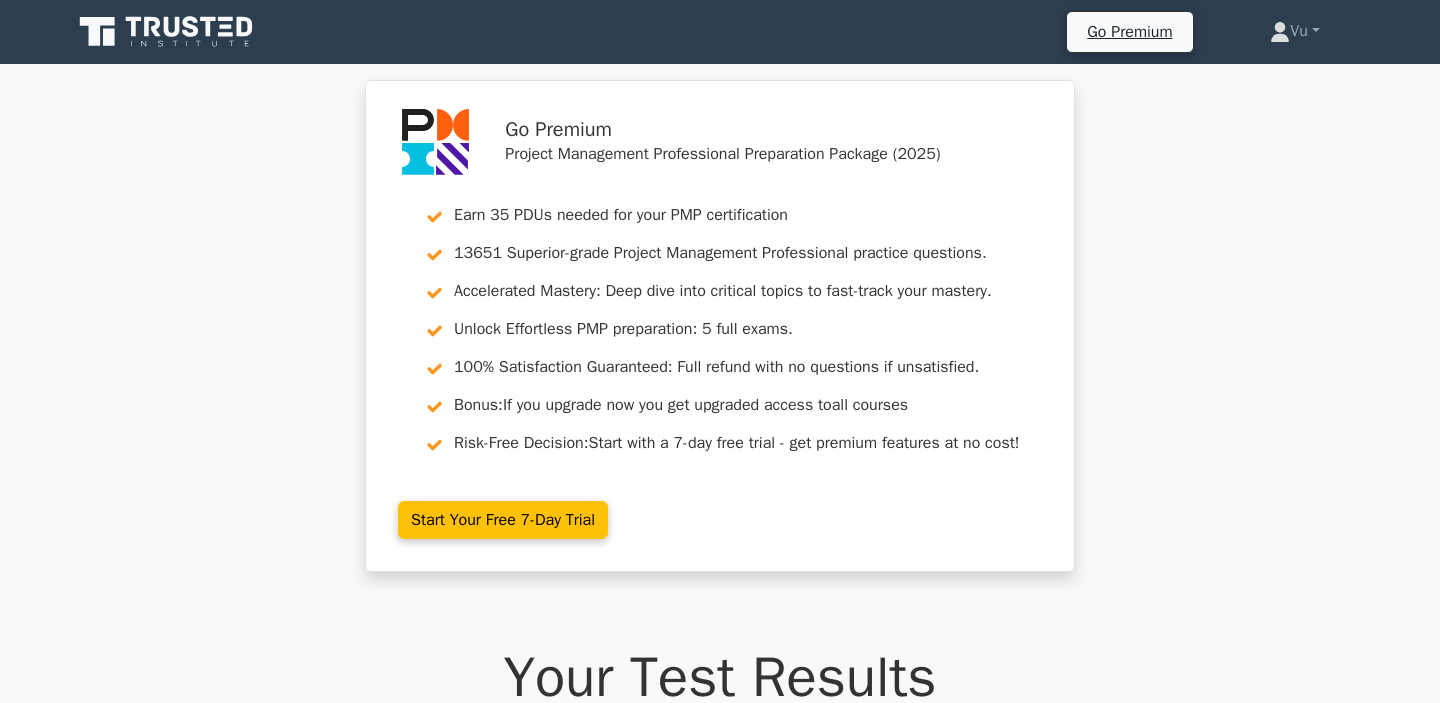 scroll, scrollTop: 0, scrollLeft: 0, axis: both 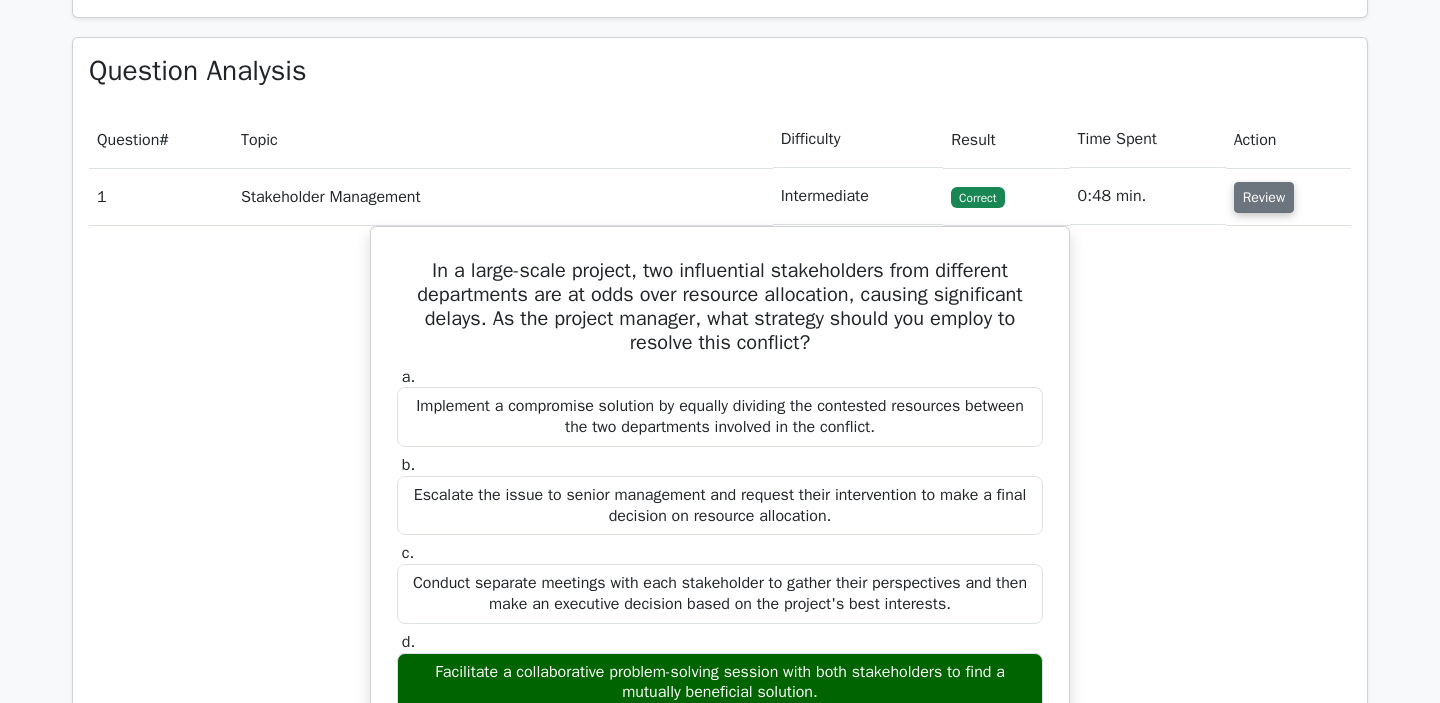 click on "Review" at bounding box center [1264, 197] 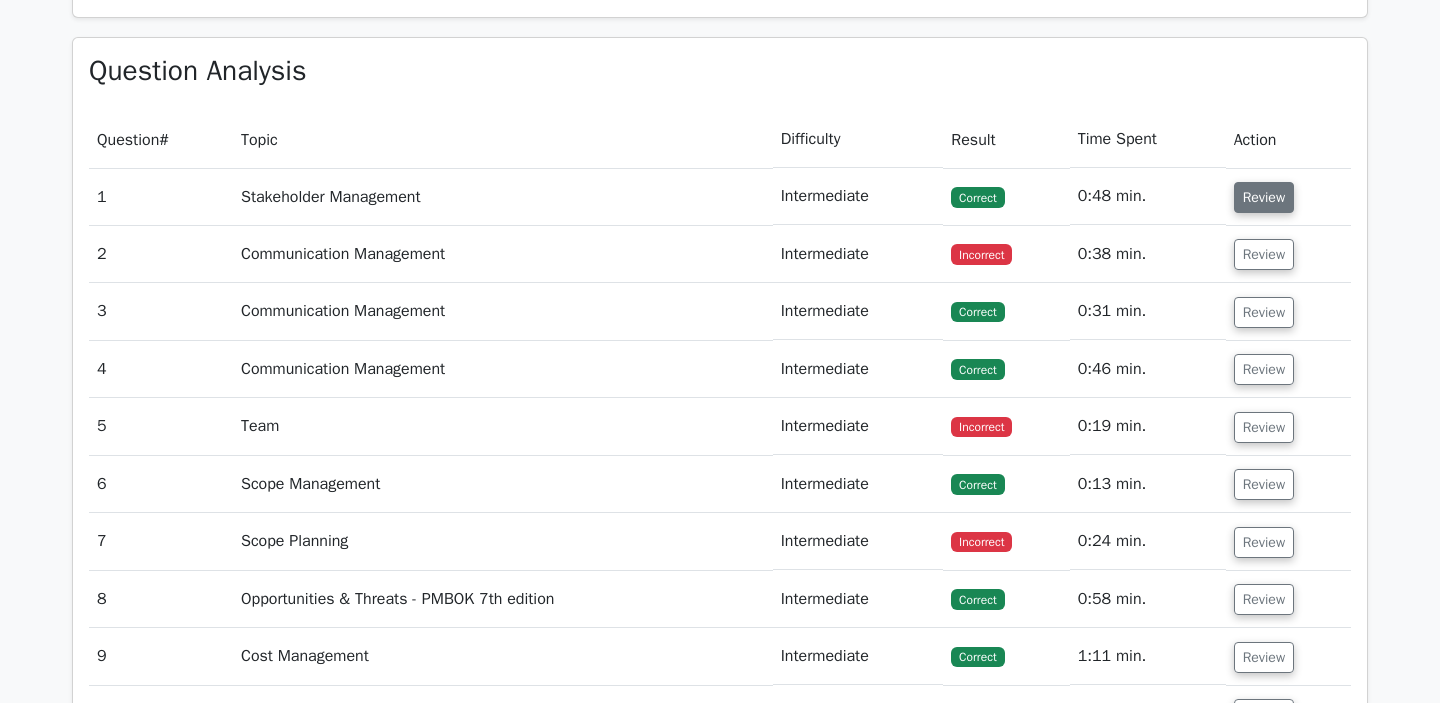 click on "Review" at bounding box center [1264, 197] 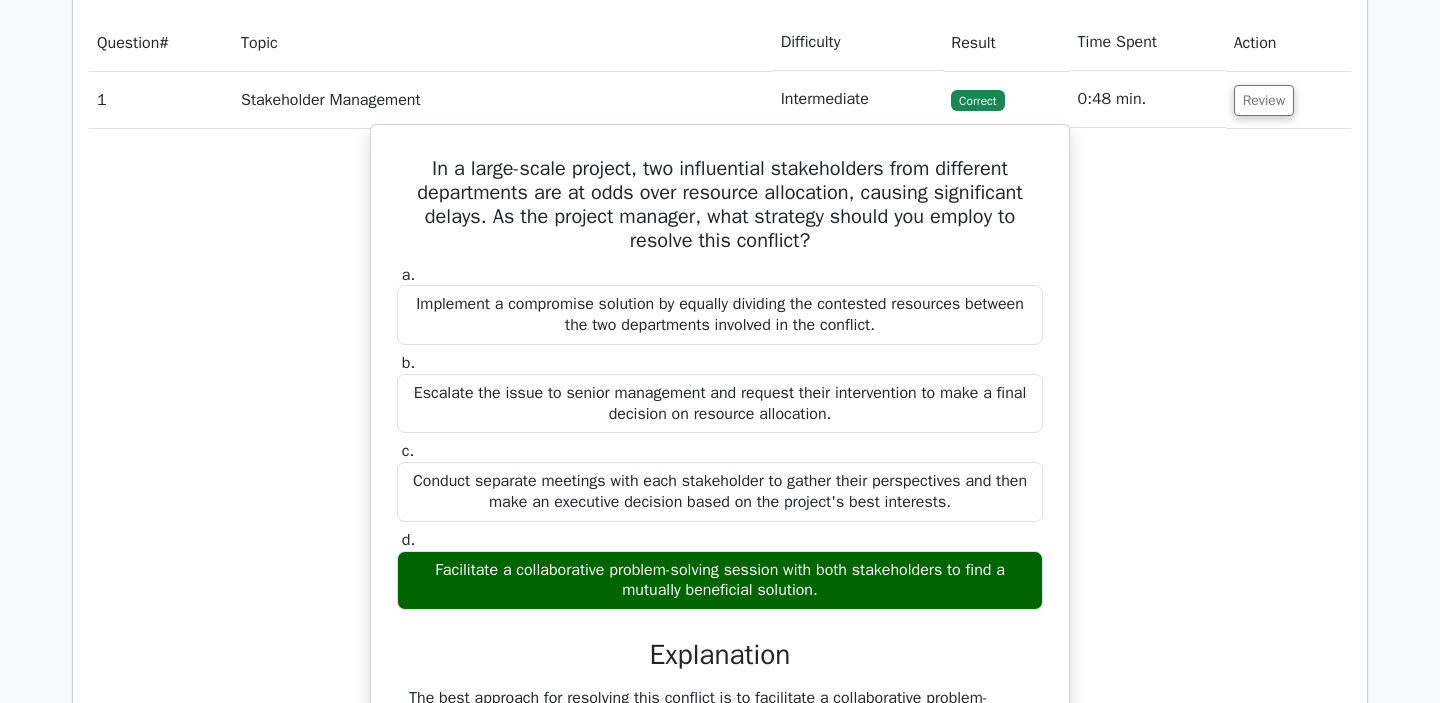scroll, scrollTop: 1690, scrollLeft: 0, axis: vertical 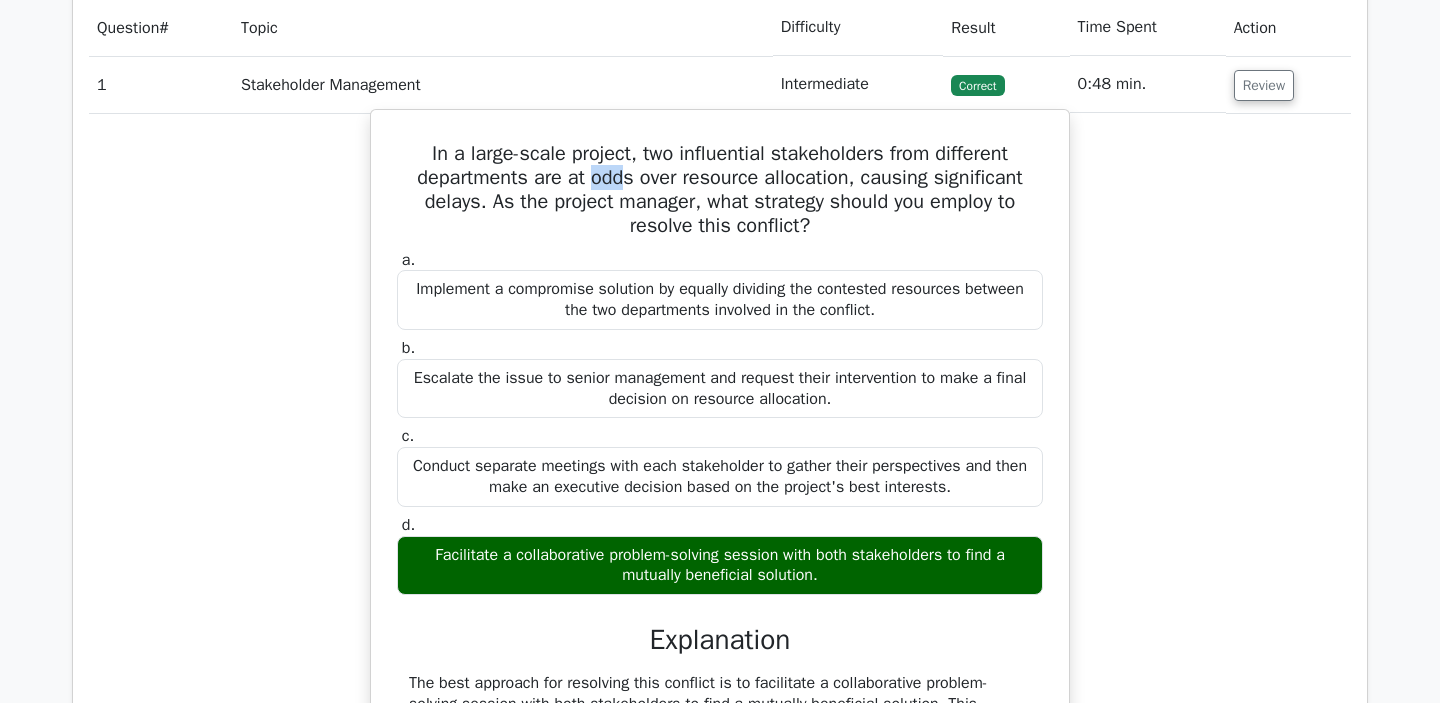 drag, startPoint x: 587, startPoint y: 202, endPoint x: 621, endPoint y: 202, distance: 34 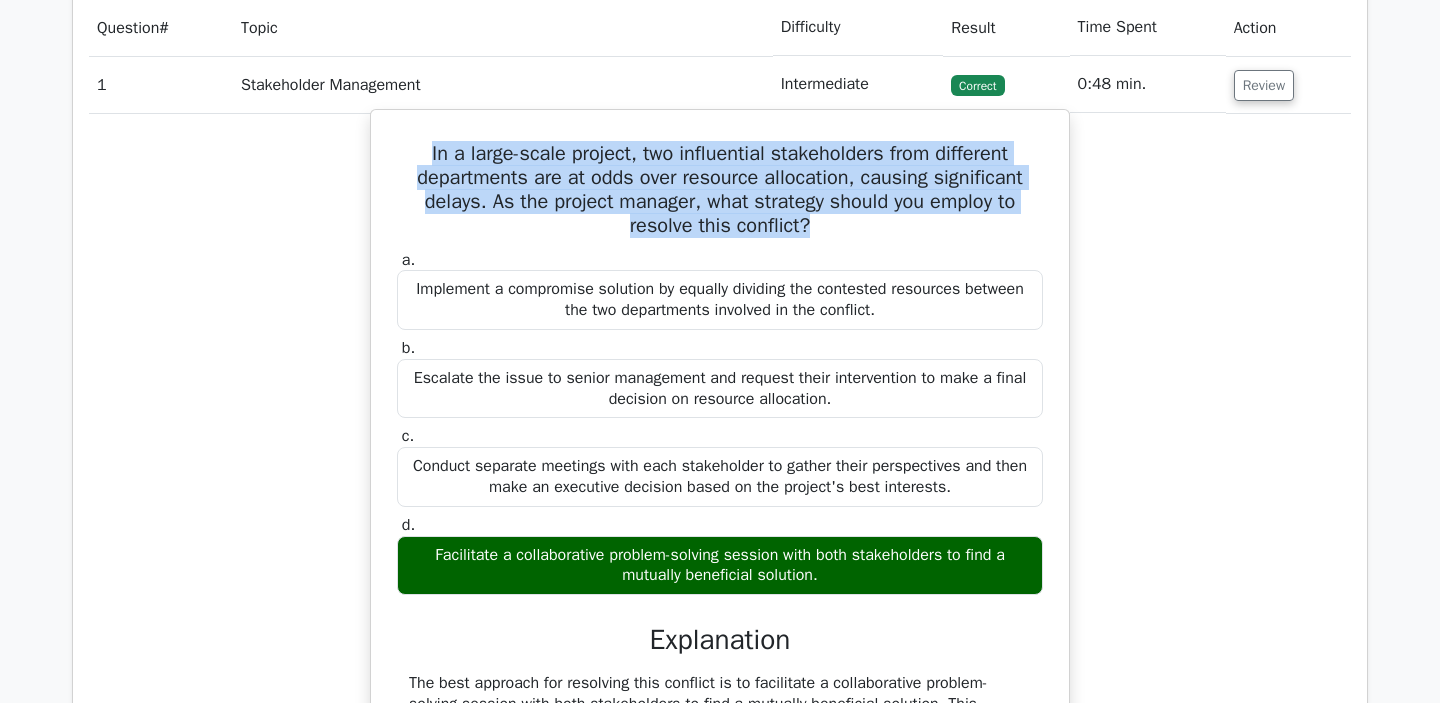 drag, startPoint x: 426, startPoint y: 170, endPoint x: 836, endPoint y: 246, distance: 416.9844 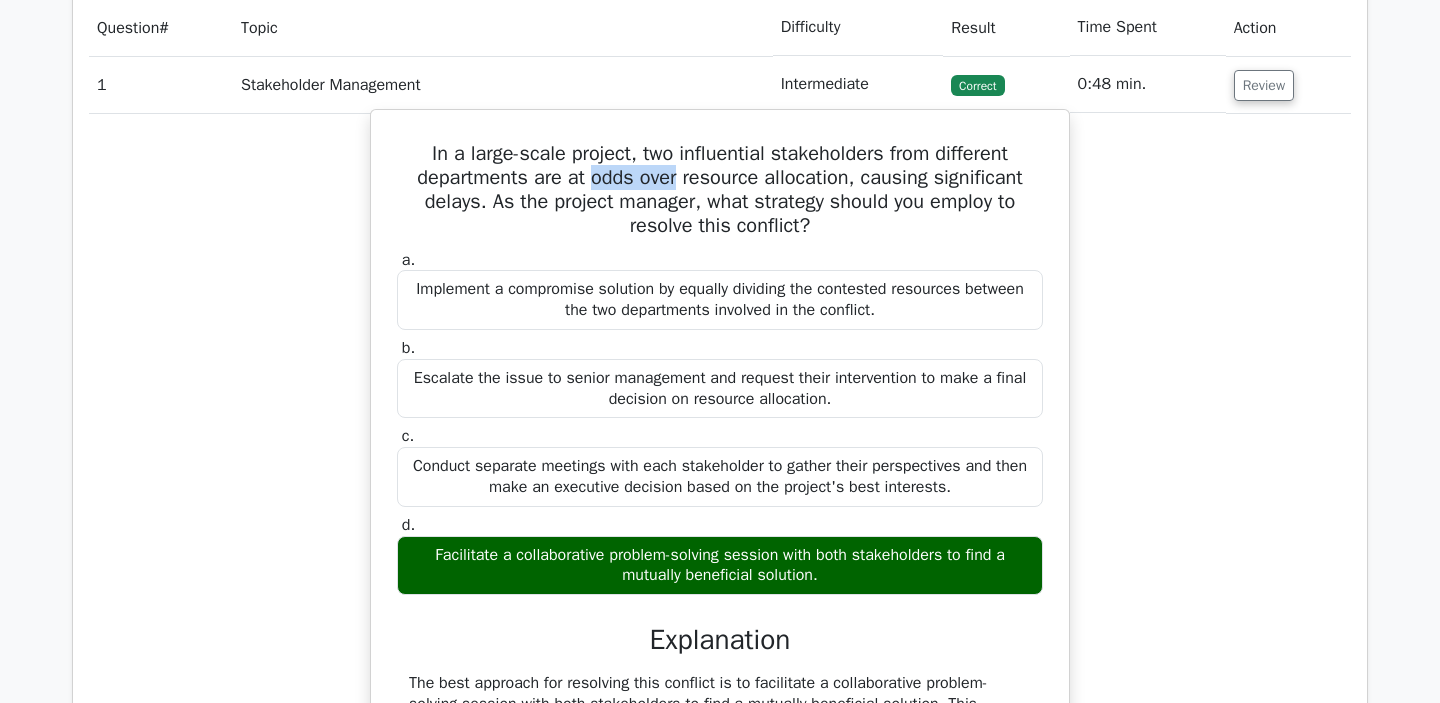 drag, startPoint x: 585, startPoint y: 203, endPoint x: 674, endPoint y: 203, distance: 89 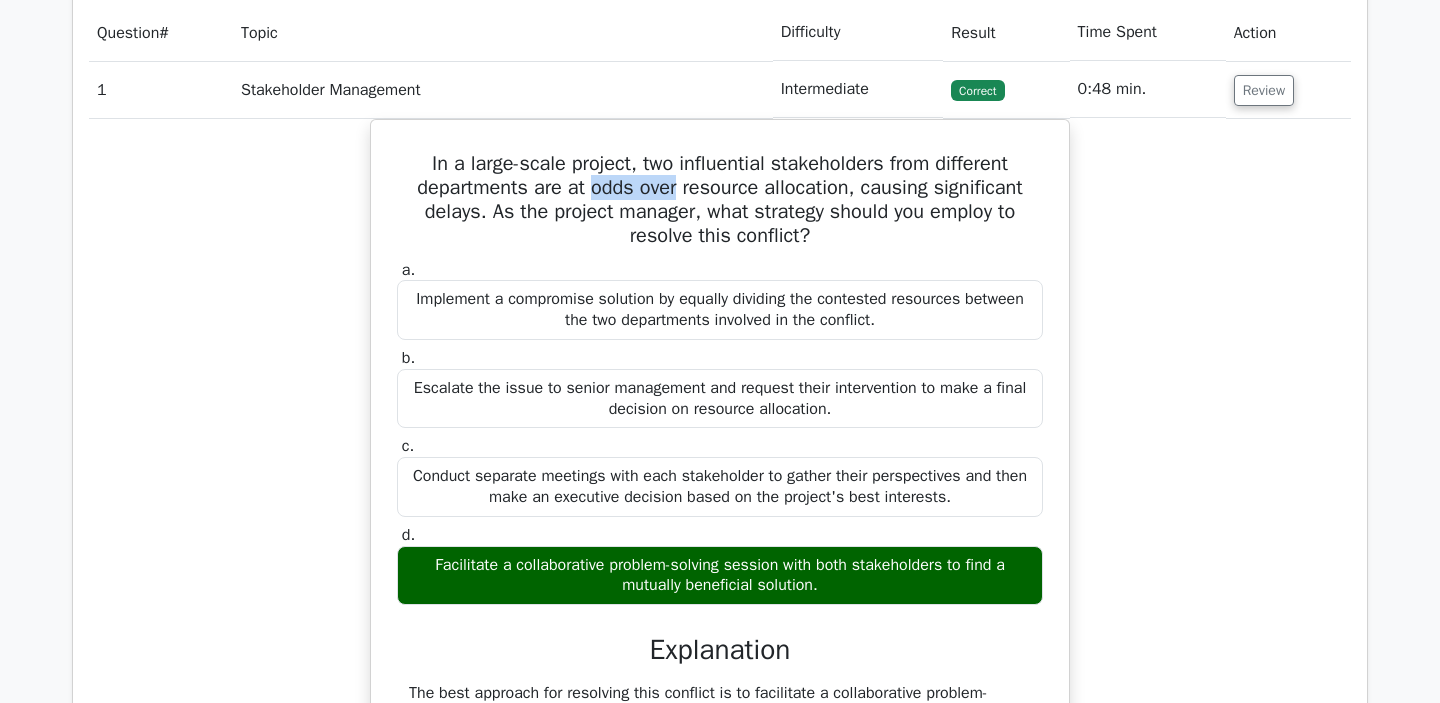 click at bounding box center [664, 214] 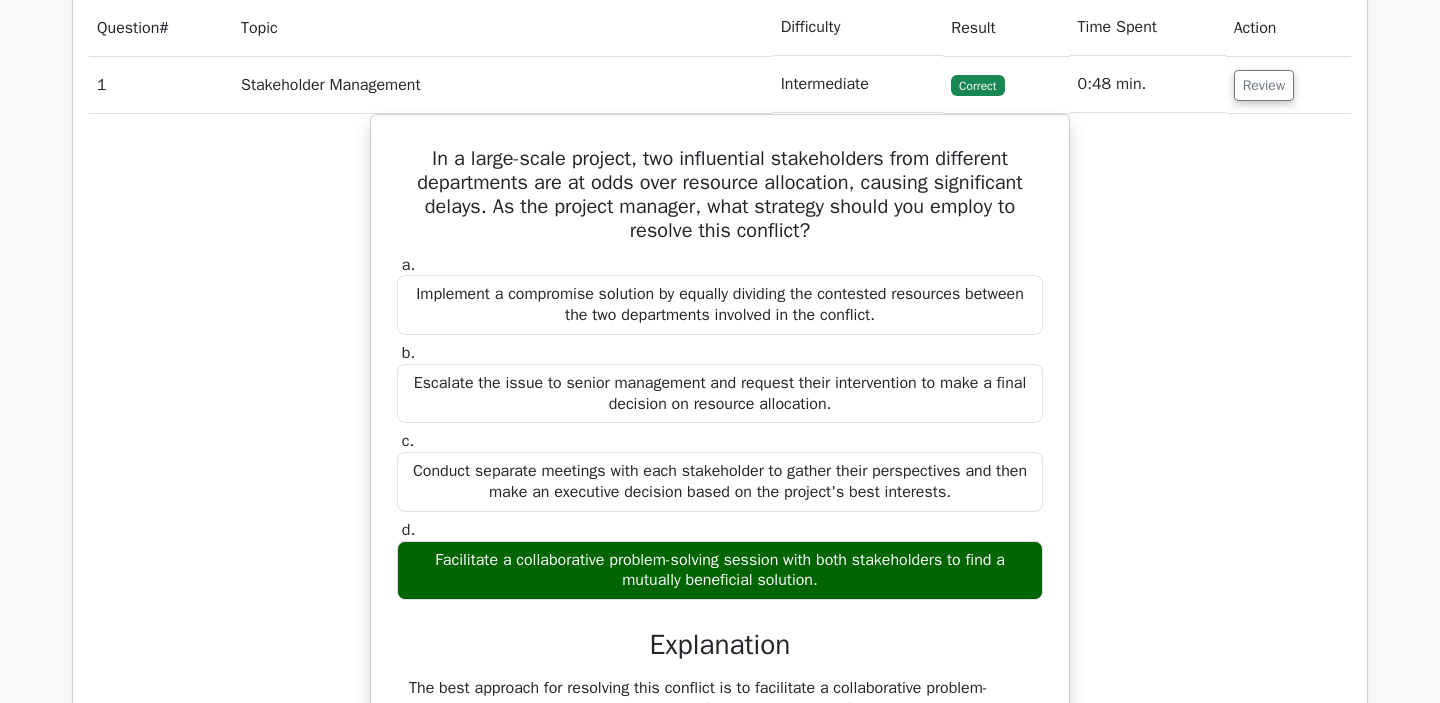 click on "In a large-scale project, two influential stakeholders from different departments are at odds over resource allocation, causing significant delays. As the project manager, what strategy should you employ to resolve this conflict?
a.
Implement a compromise solution by equally dividing the contested resources between the two departments involved in the conflict.
b." at bounding box center [720, 709] 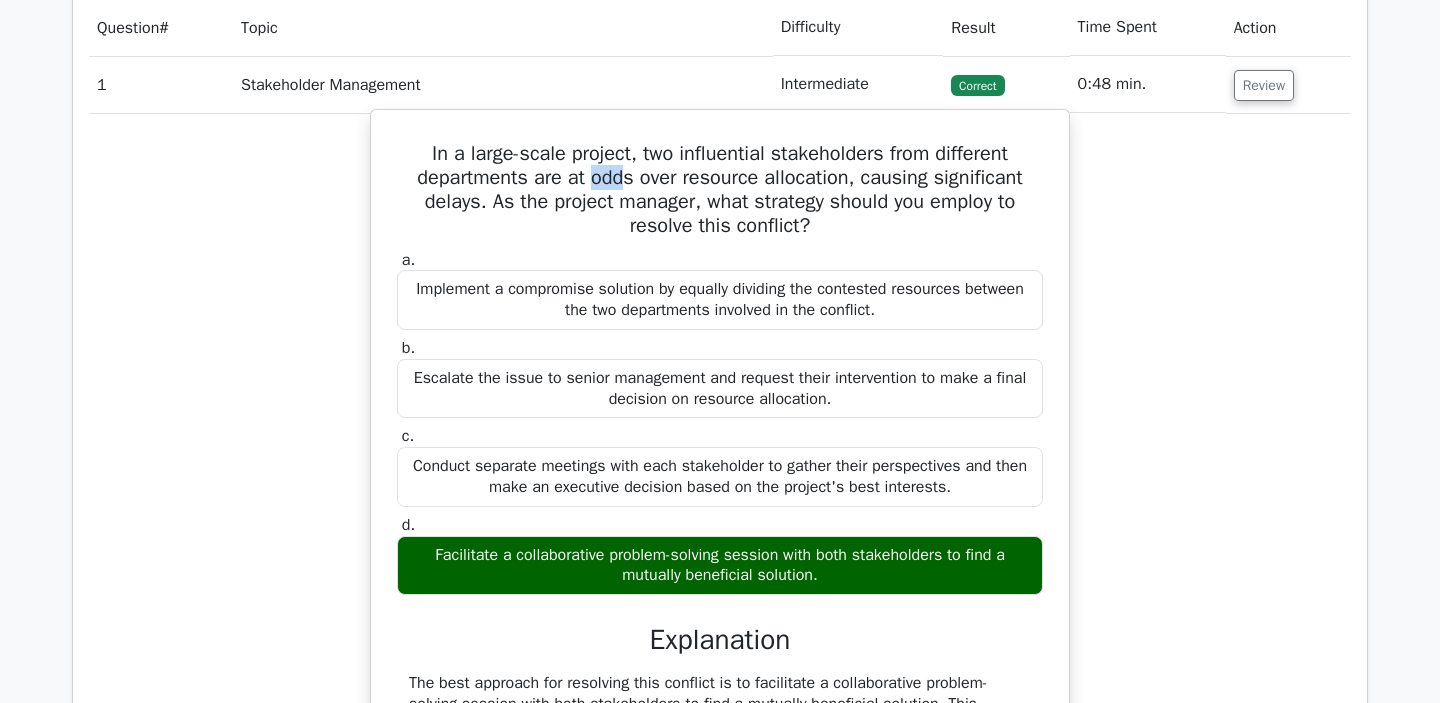 drag, startPoint x: 585, startPoint y: 201, endPoint x: 622, endPoint y: 198, distance: 37.12142 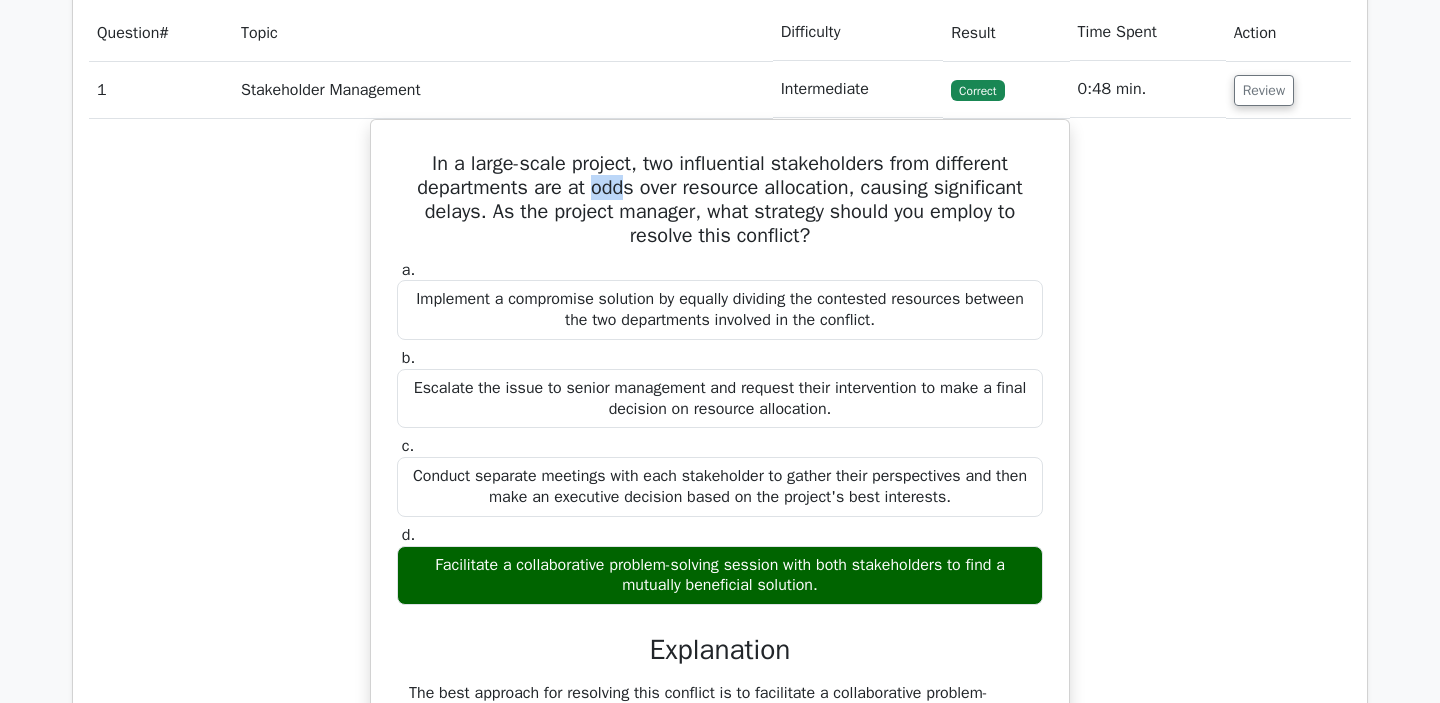 click at bounding box center (609, 162) 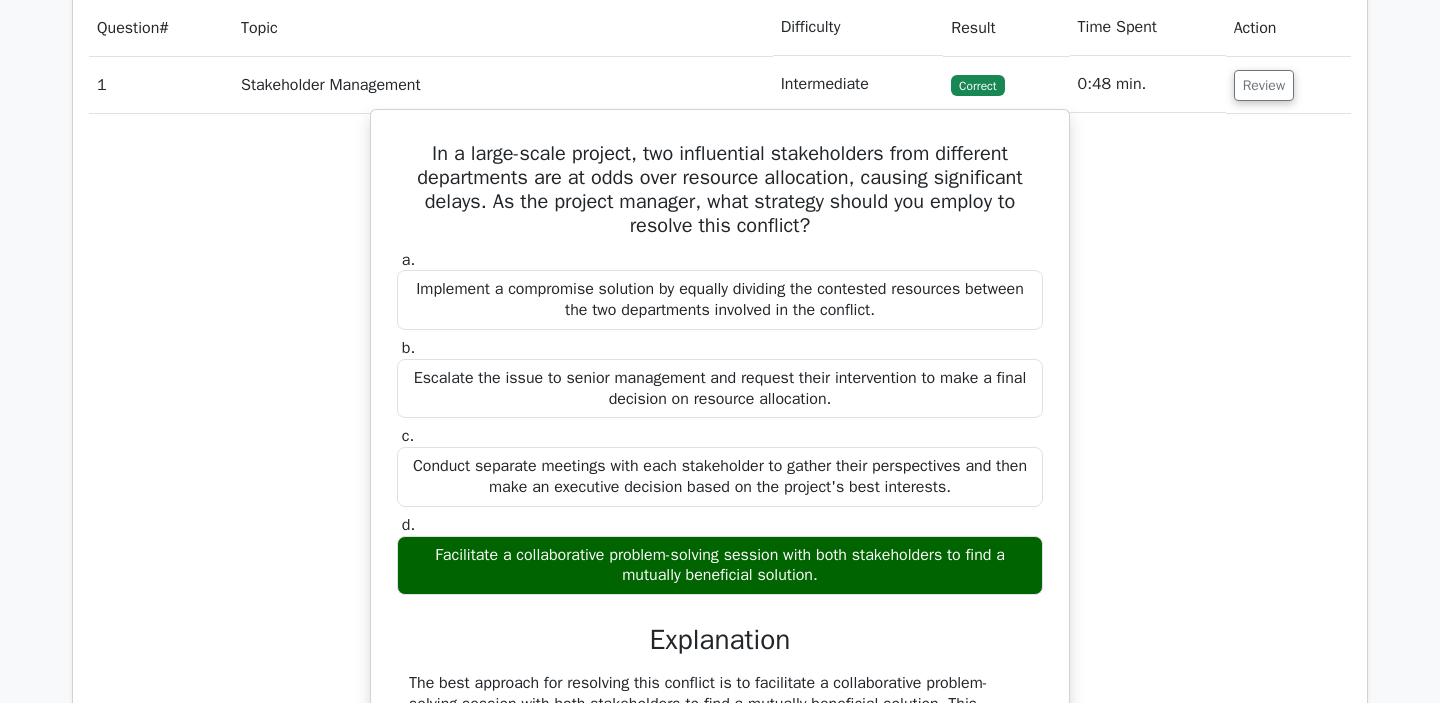 click on "In a large-scale project, two influential stakeholders from different departments are at odds over resource allocation, causing significant delays. As the project manager, what strategy should you employ to resolve this conflict?
a.
Implement a compromise solution by equally dividing the contested resources between the two departments involved in the conflict.
b. c. d." at bounding box center [720, 692] 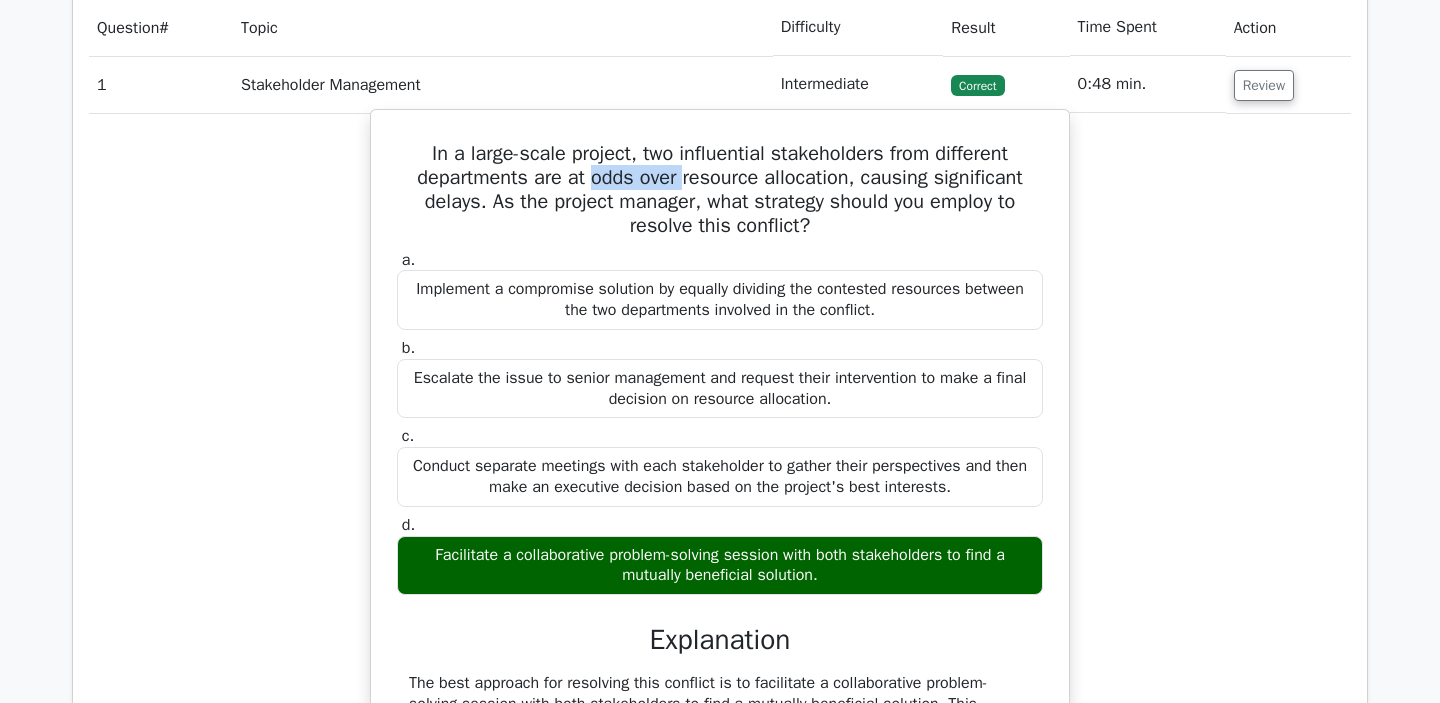 drag, startPoint x: 590, startPoint y: 199, endPoint x: 682, endPoint y: 201, distance: 92.021736 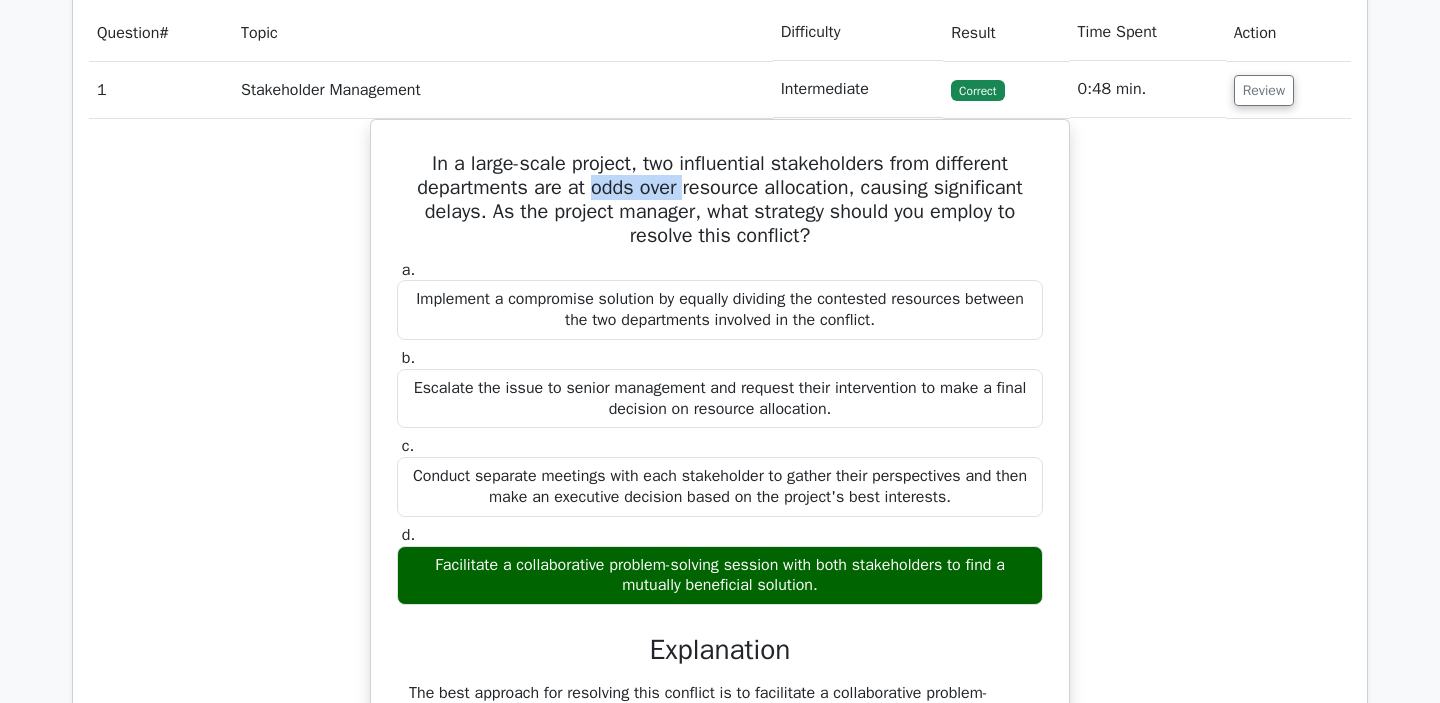 click at bounding box center [669, 162] 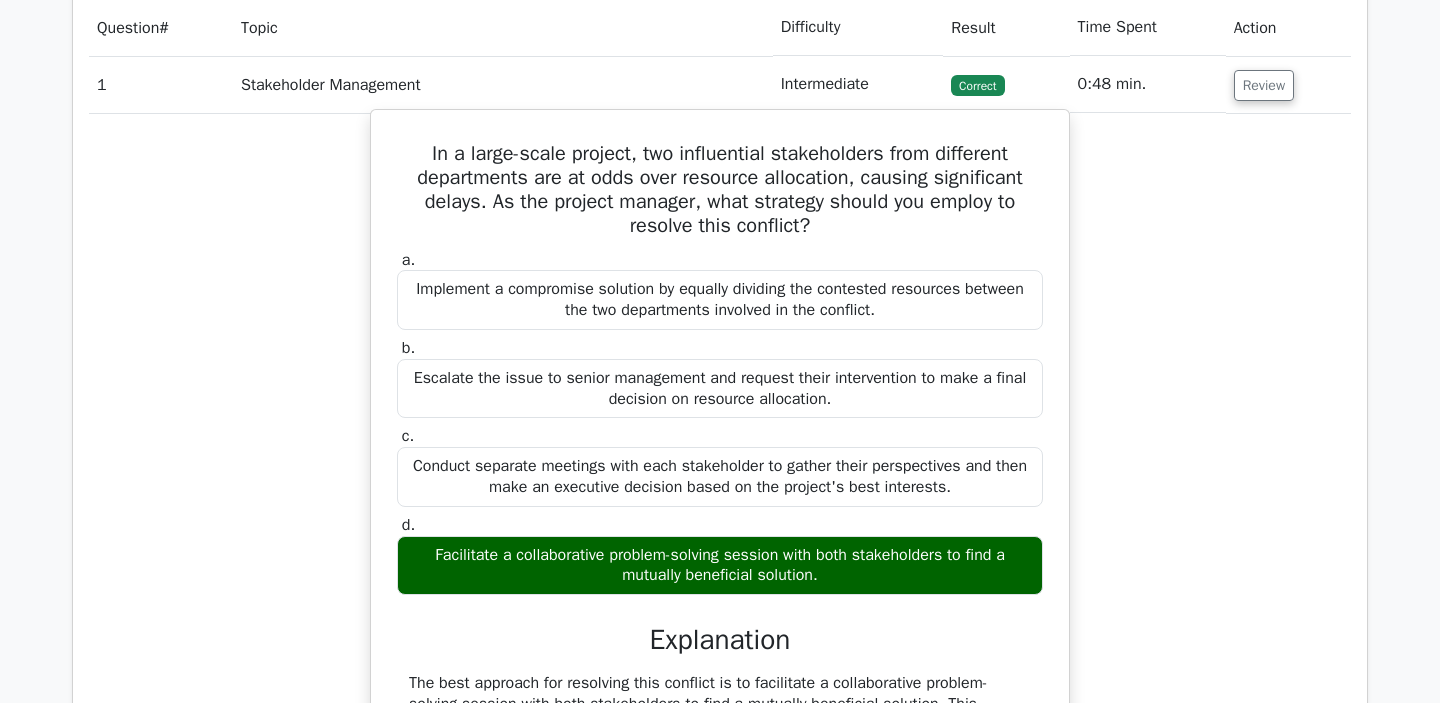 click on "In a large-scale project, two influential stakeholders from different departments are at odds over resource allocation, causing significant delays. As the project manager, what strategy should you employ to resolve this conflict?" at bounding box center (720, 190) 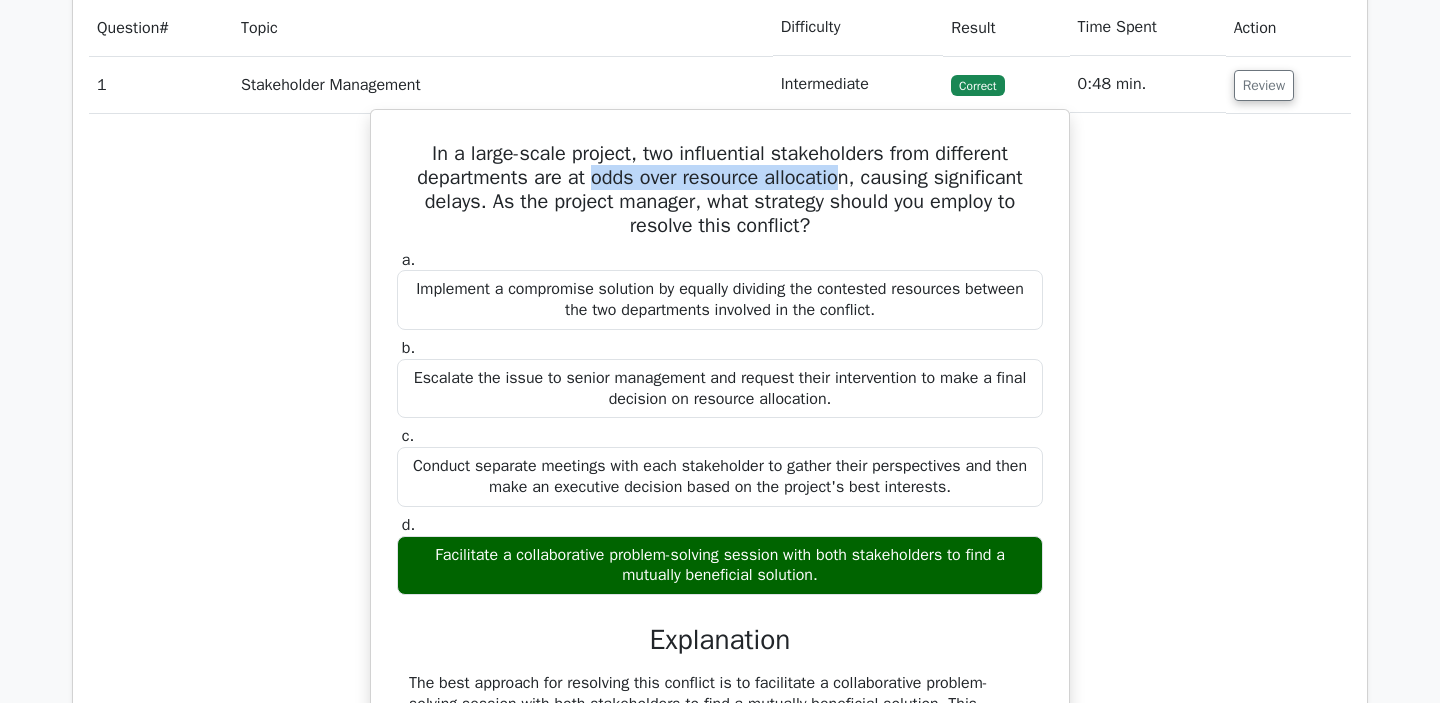 drag, startPoint x: 590, startPoint y: 199, endPoint x: 841, endPoint y: 203, distance: 251.03188 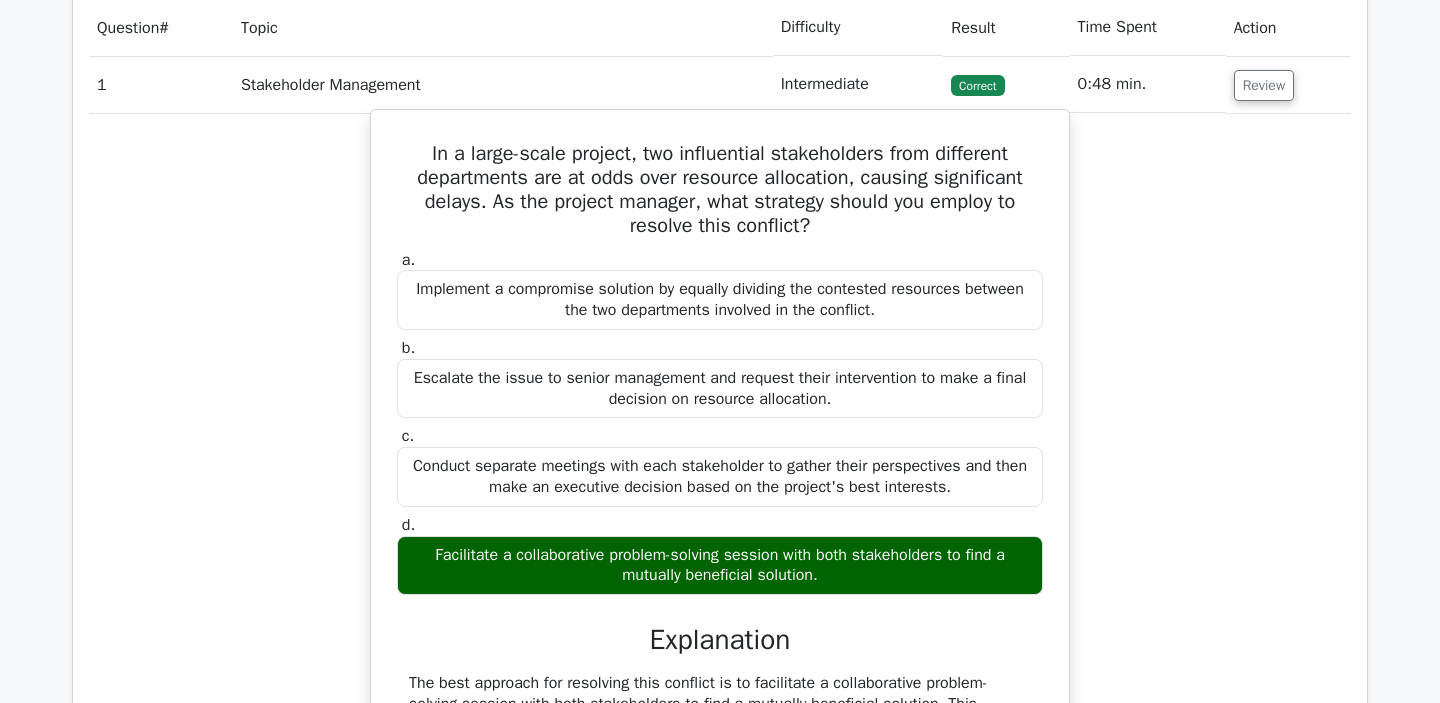 click on "In a large-scale project, two influential stakeholders from different departments are at odds over resource allocation, causing significant delays. As the project manager, what strategy should you employ to resolve this conflict?" at bounding box center (720, 190) 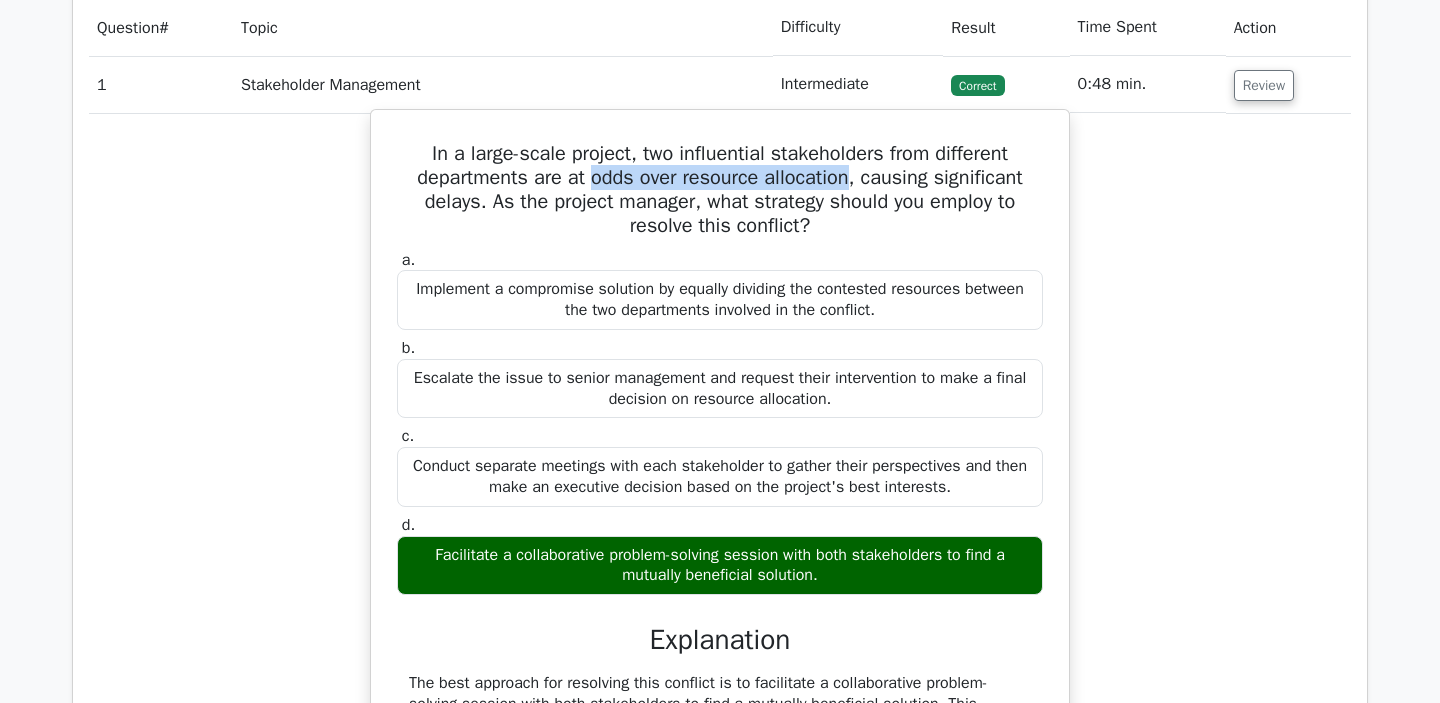drag, startPoint x: 585, startPoint y: 208, endPoint x: 850, endPoint y: 202, distance: 265.0679 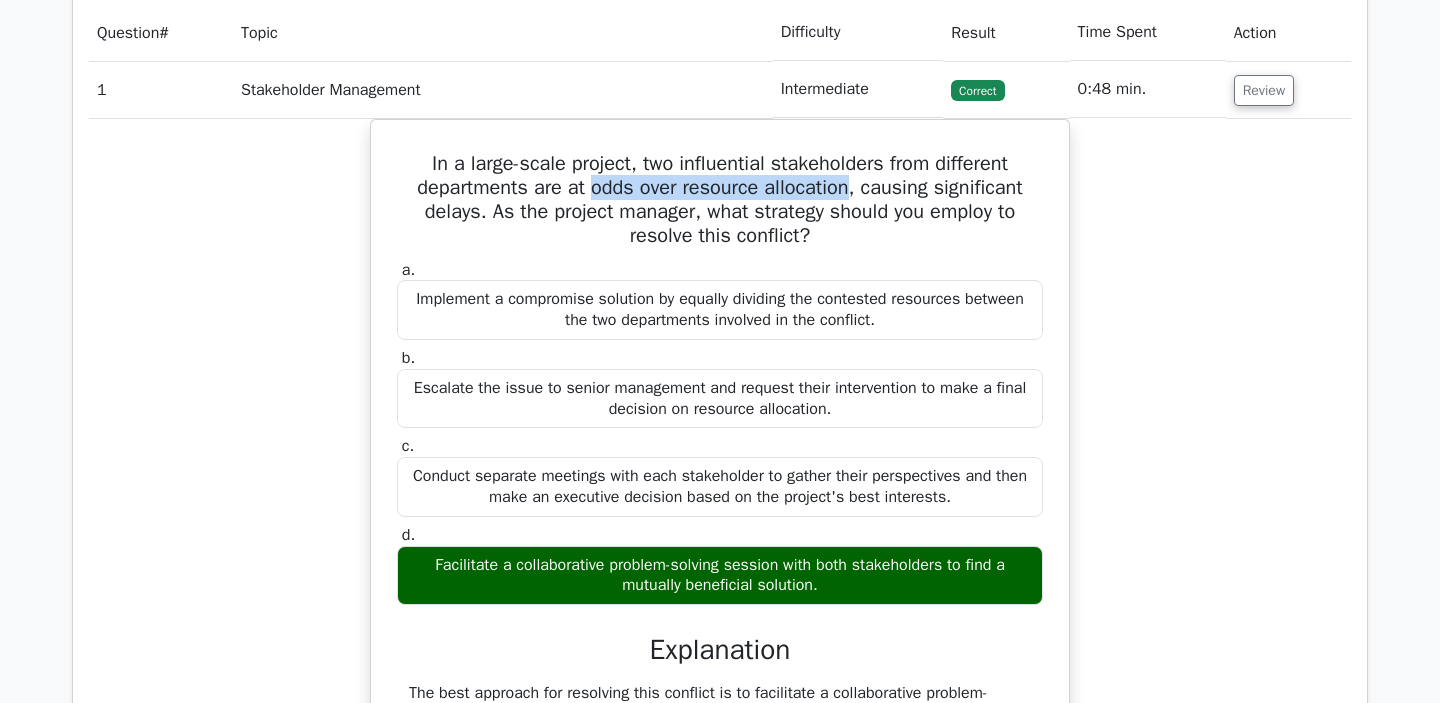 click at bounding box center (837, 214) 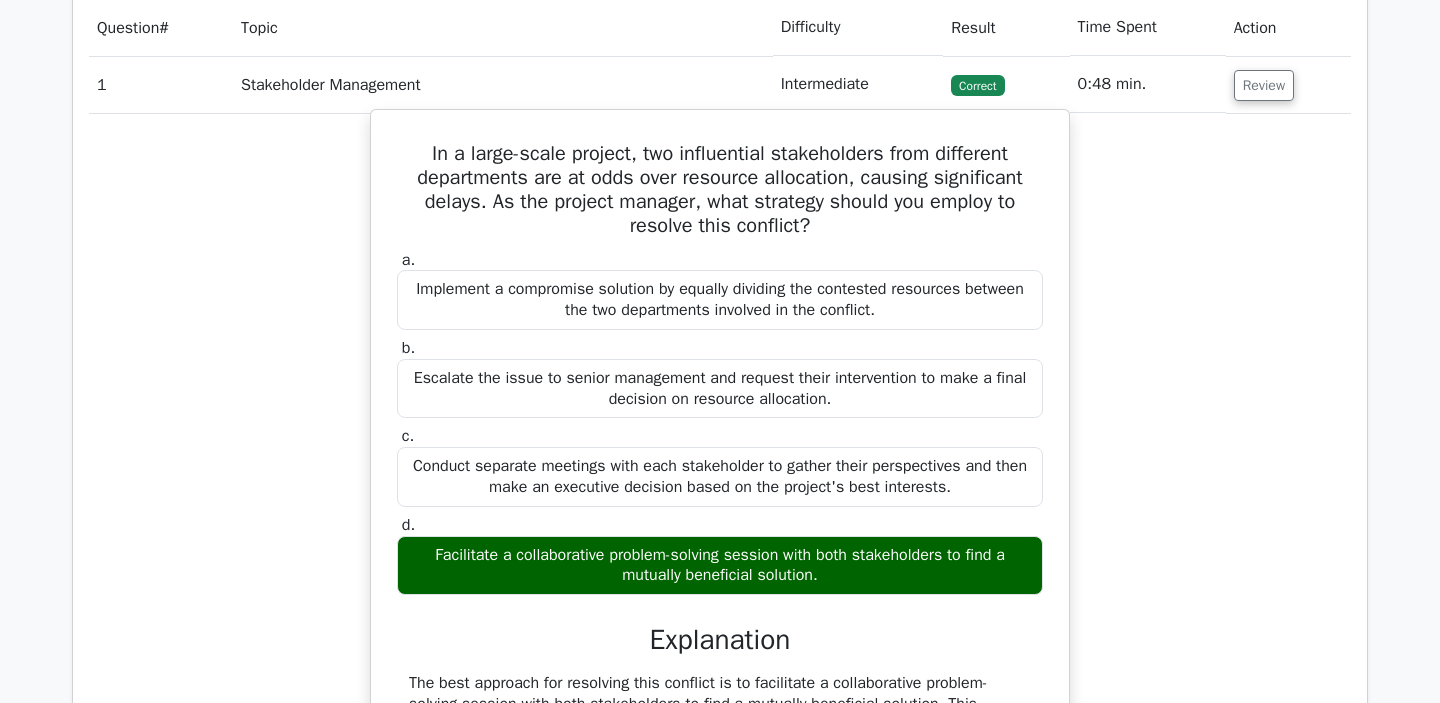 click on "In a large-scale project, two influential stakeholders from different departments are at odds over resource allocation, causing significant delays. As the project manager, what strategy should you employ to resolve this conflict?" at bounding box center (720, 190) 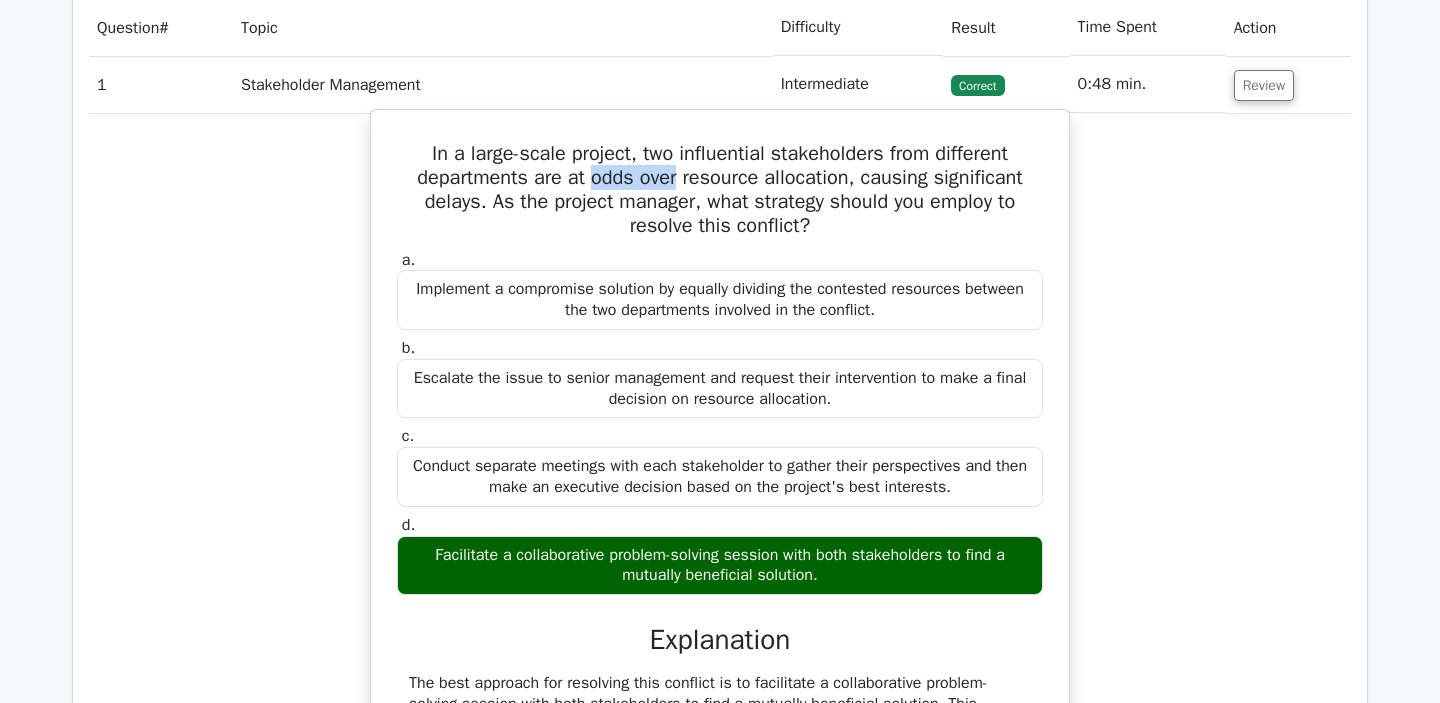 drag, startPoint x: 590, startPoint y: 199, endPoint x: 674, endPoint y: 204, distance: 84.14868 